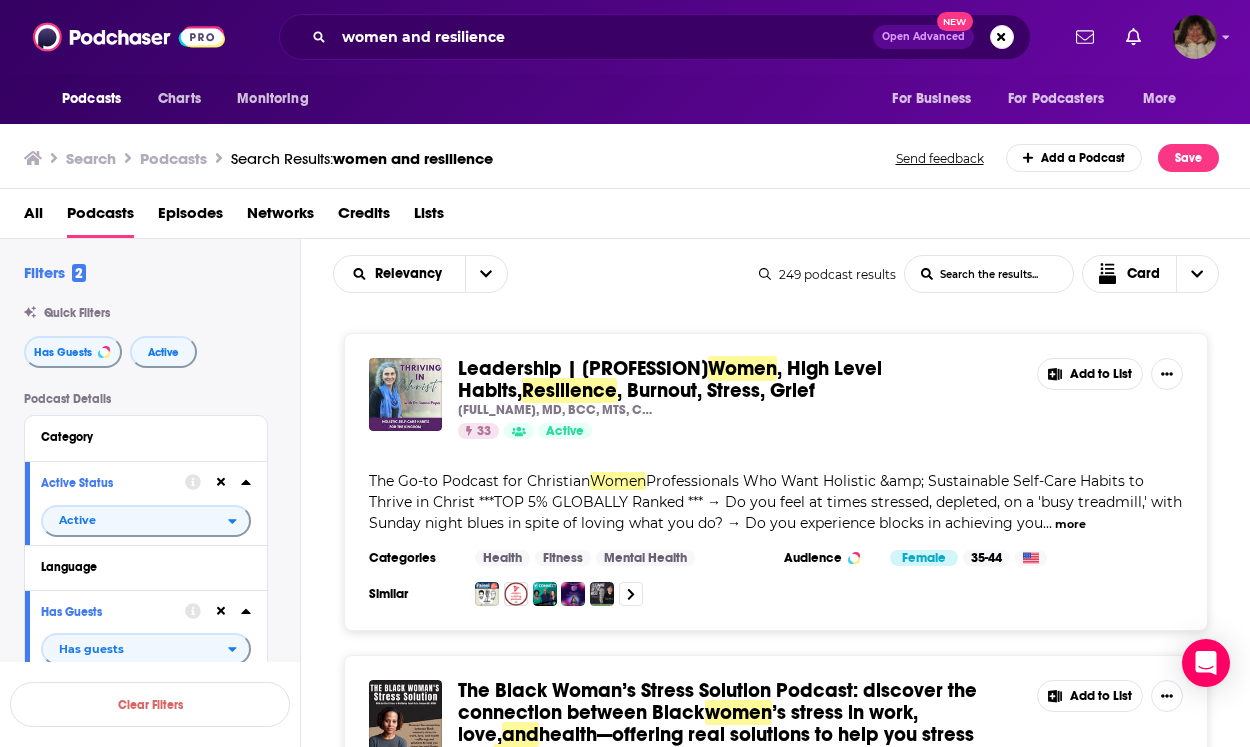 scroll, scrollTop: 0, scrollLeft: 0, axis: both 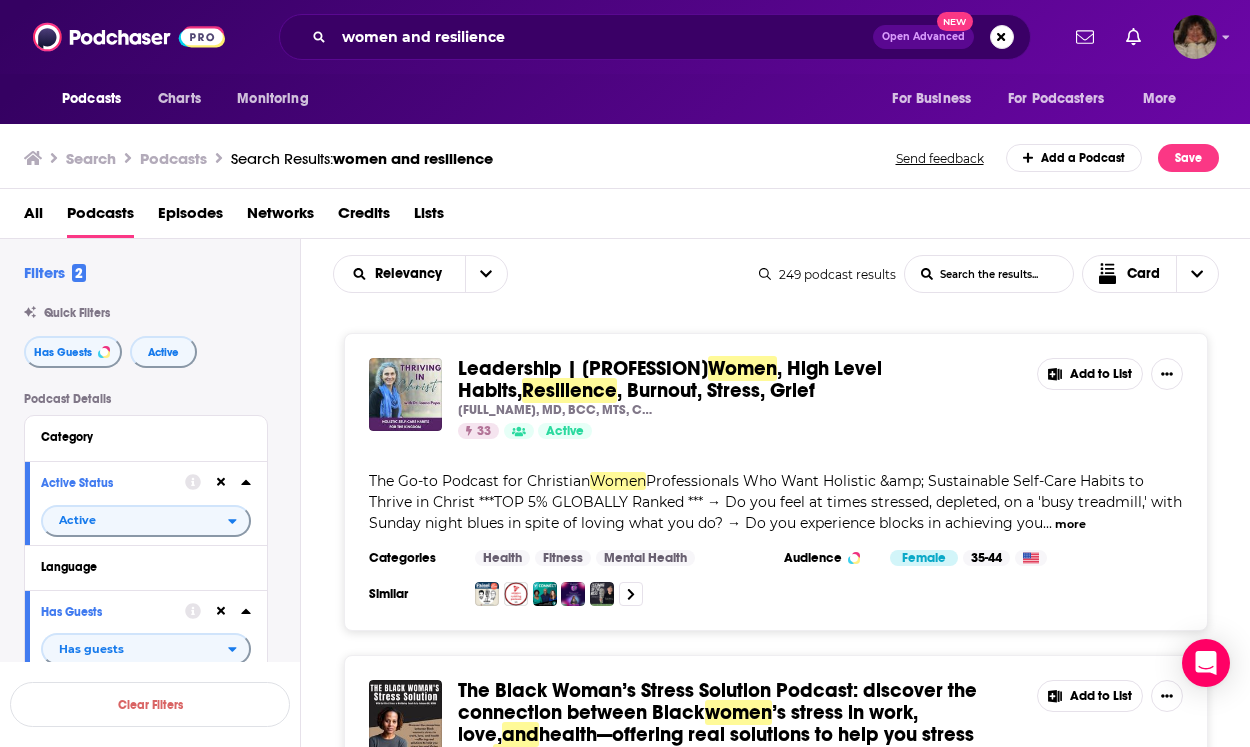 click on "Thriving In Christ | Professional Women , High Level Habits, Resilience , Burnout, Stress, Grief [FIRST] [LAST], MD, BCC, MTS, Christian Spiritual Care Life & Leadership Coach, Speaker, Co-founder Team For The Soul® [NUMBER] Active Add to List The Go-to Podcast for Christian Women Professionals Who Want Holistic & Sustainable Self-Care Habits to Thrive in Christ ***TOP 5% GLOBALLY Ranked *** → Do you feel at times stressed, depleted, on a 'busy treadmill,' with Sunday night blues in spite of loving what you do? → Do you experience blocks in achieving you ... more Categories Health Fitness Mental Health Audience Female [NUMBER]-[NUMBER] Similar Add to List" at bounding box center [776, 482] 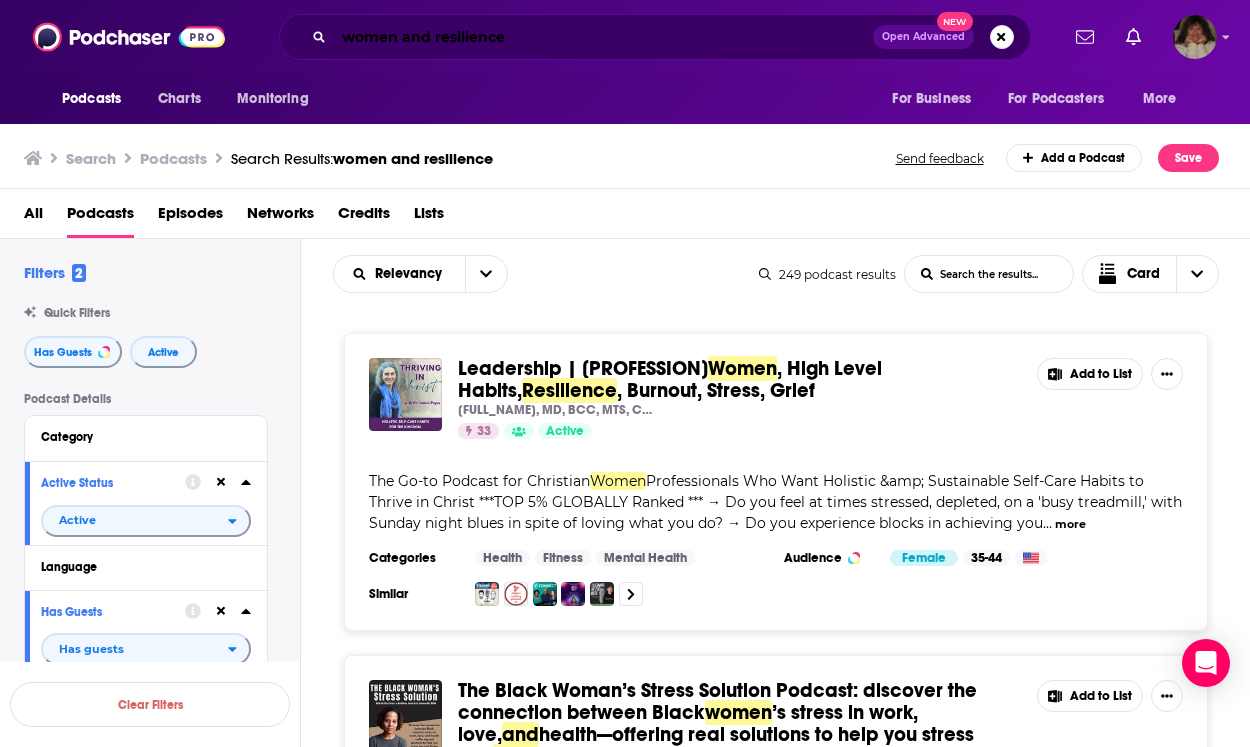 click on "women and resilience" at bounding box center [603, 37] 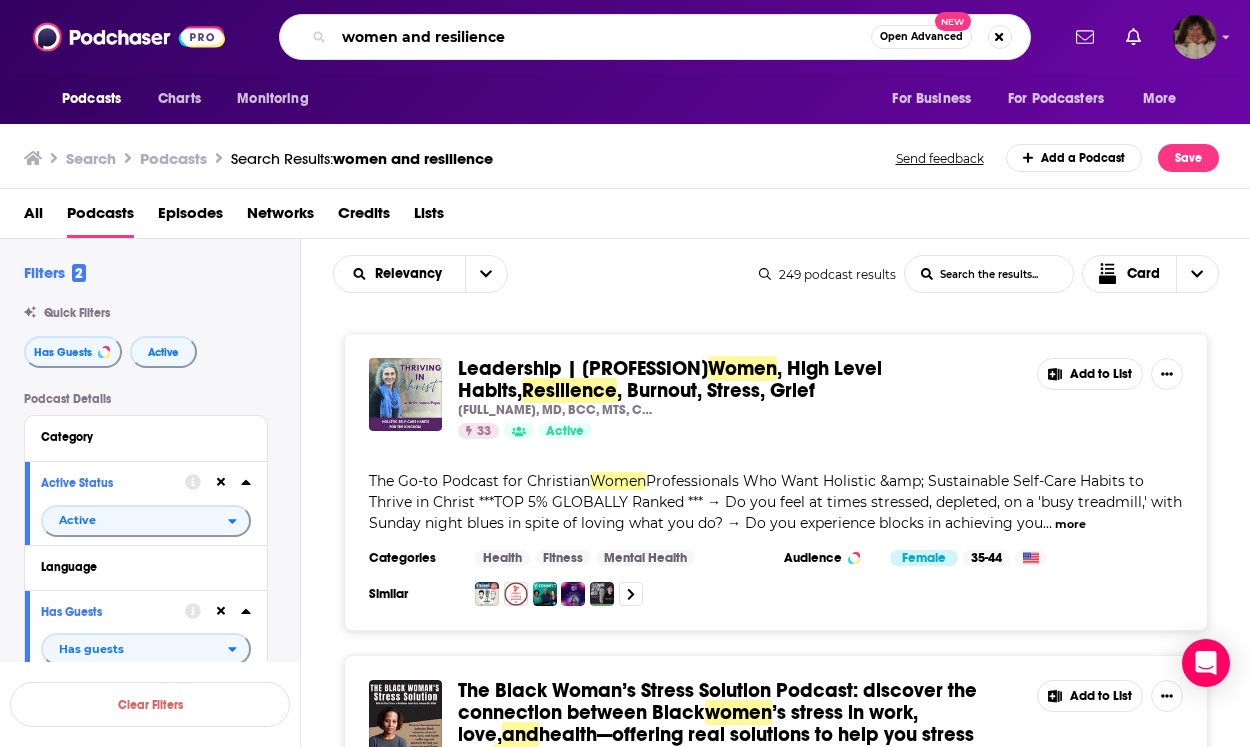 click on "women and resilience" at bounding box center (602, 37) 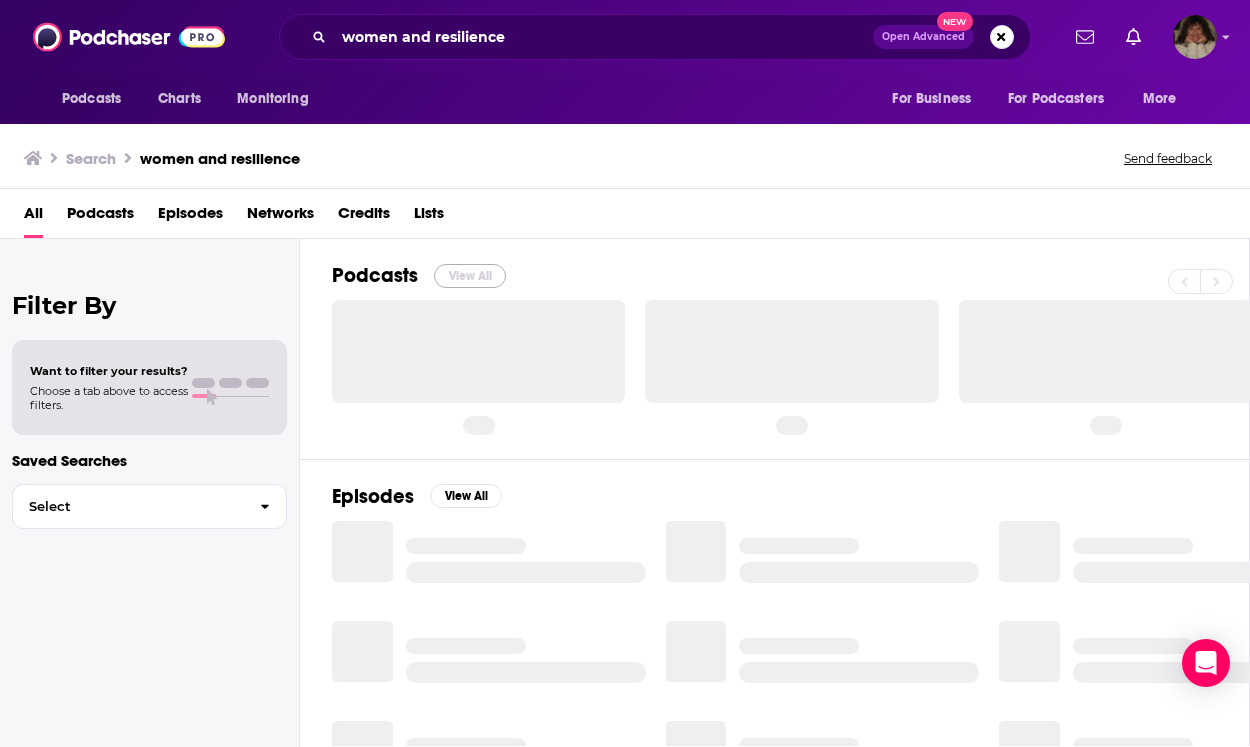 click on "View All" at bounding box center (470, 276) 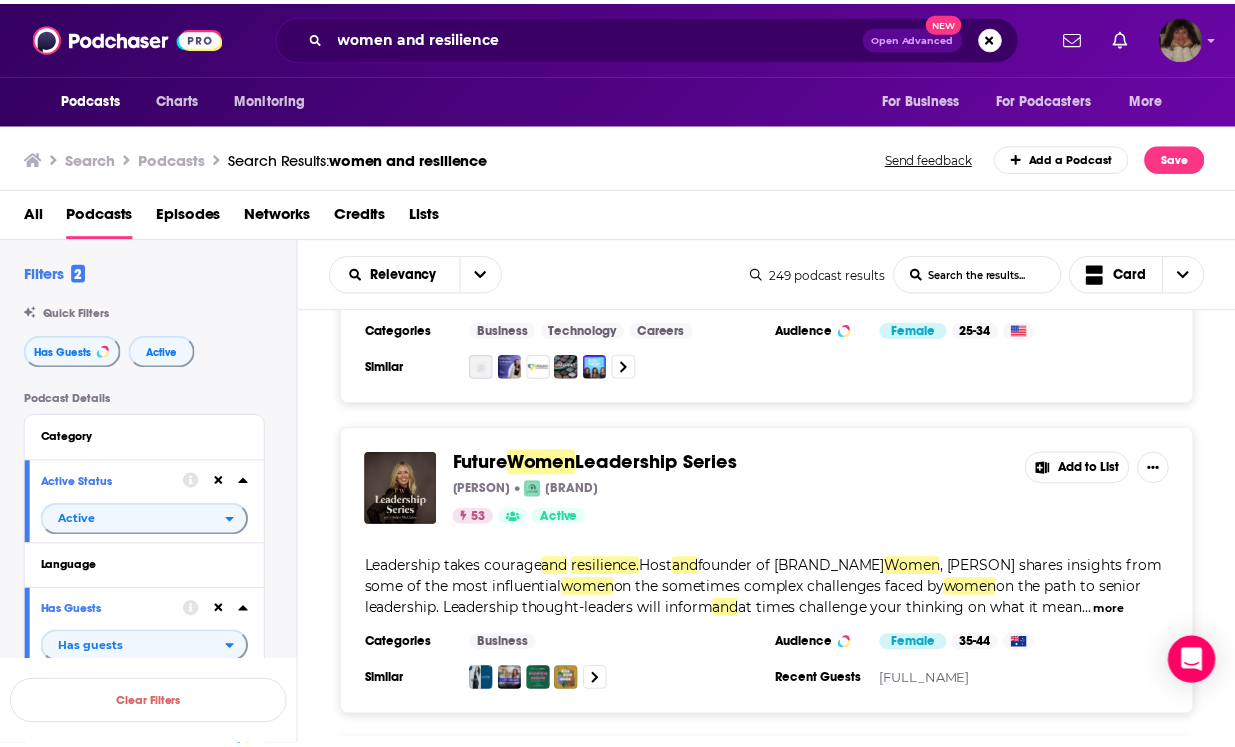 scroll, scrollTop: 1553, scrollLeft: 0, axis: vertical 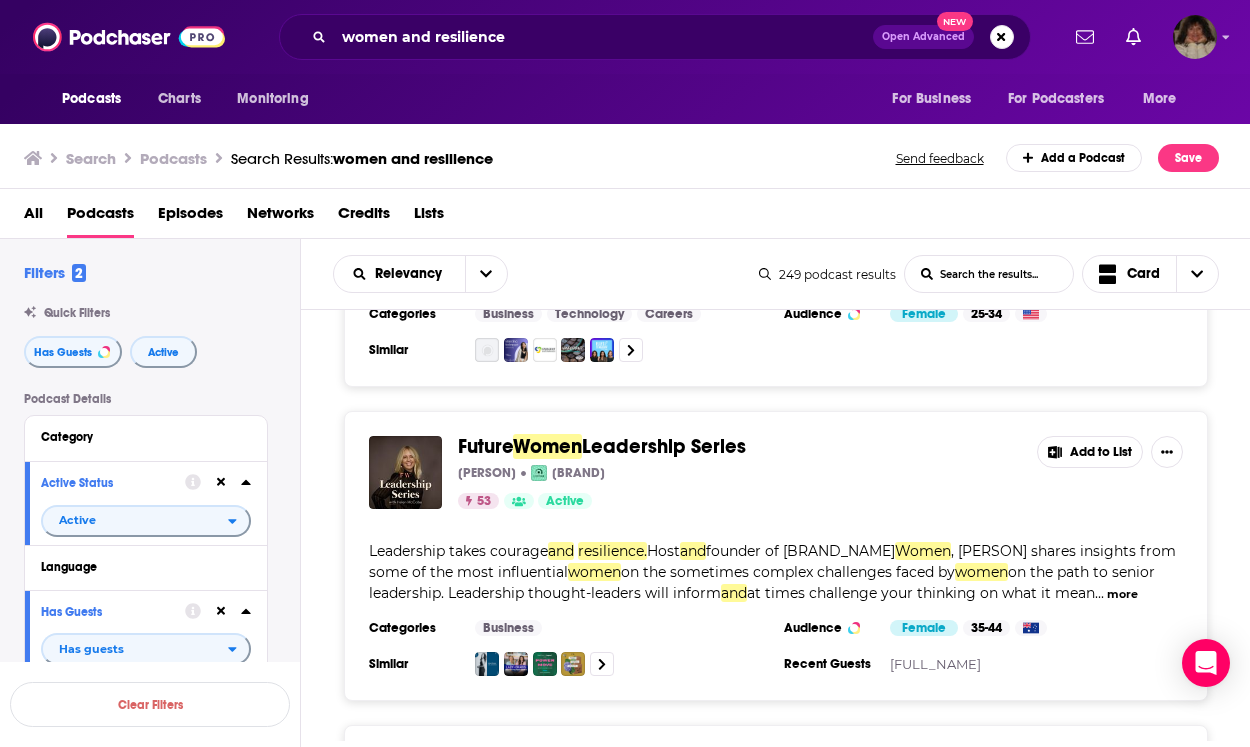 click on "Women" at bounding box center [547, 446] 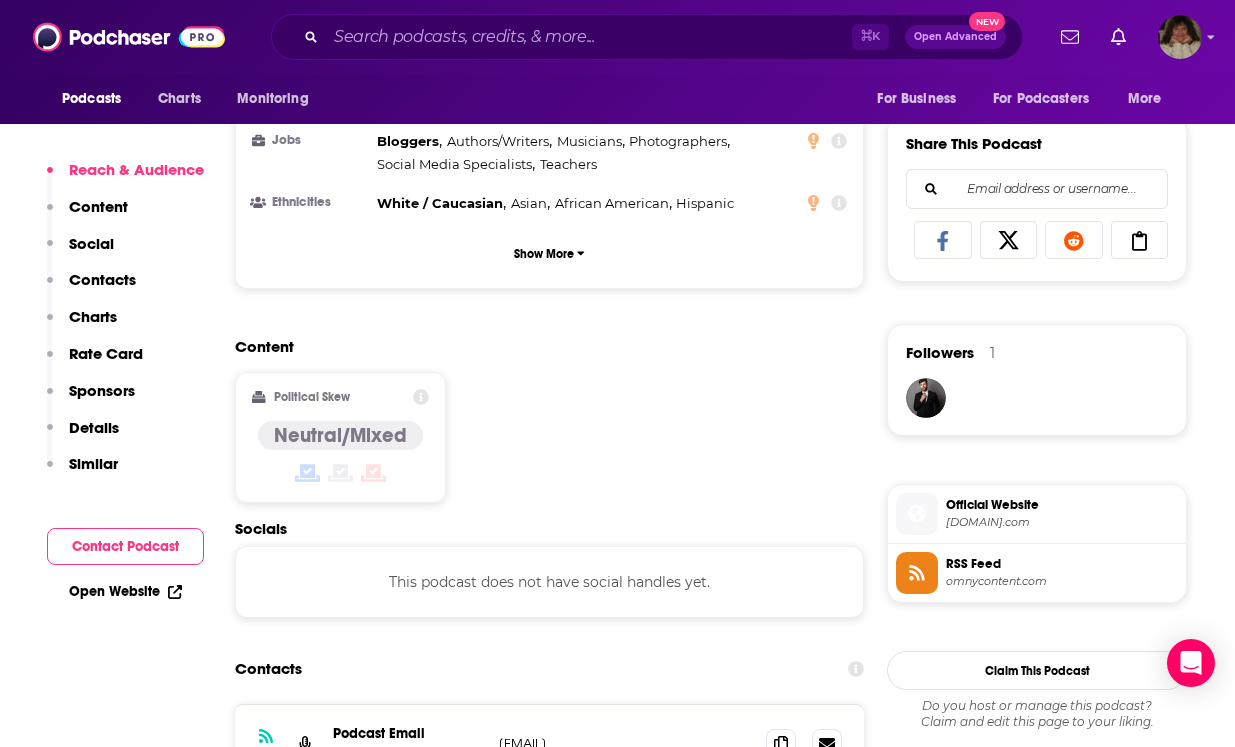 scroll, scrollTop: 1388, scrollLeft: 0, axis: vertical 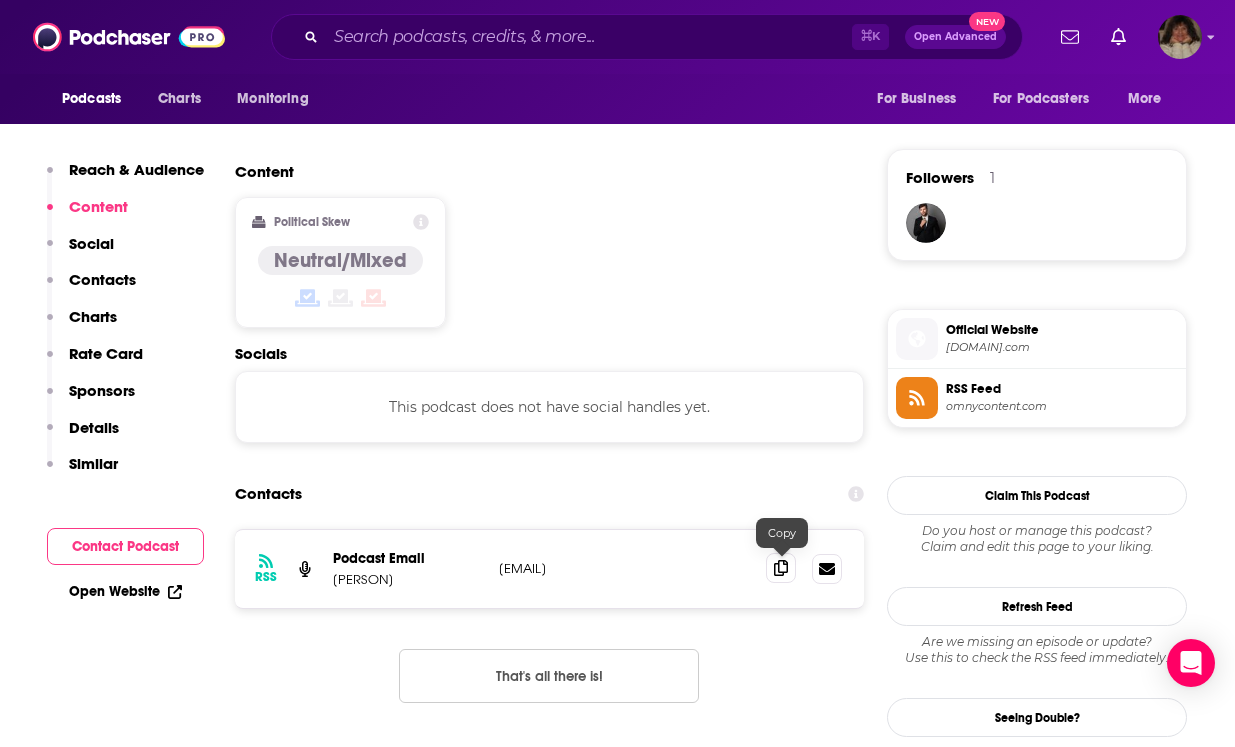 click 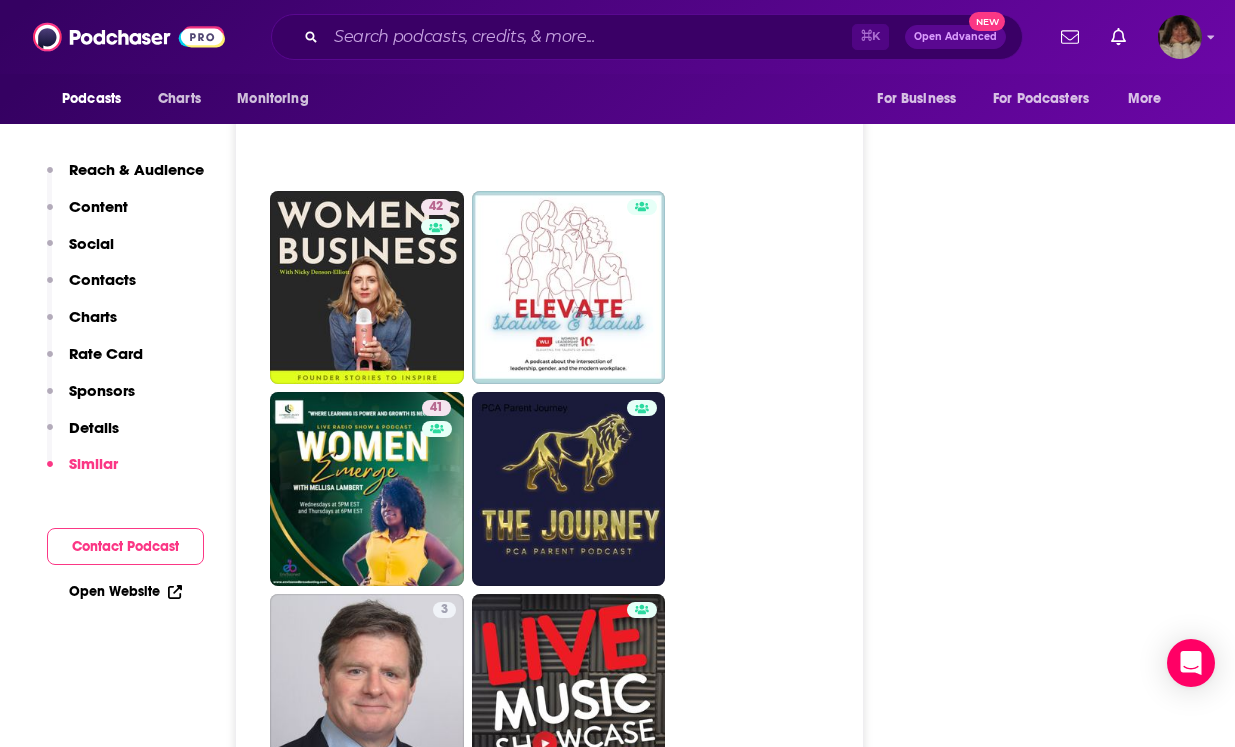 scroll, scrollTop: 3993, scrollLeft: 0, axis: vertical 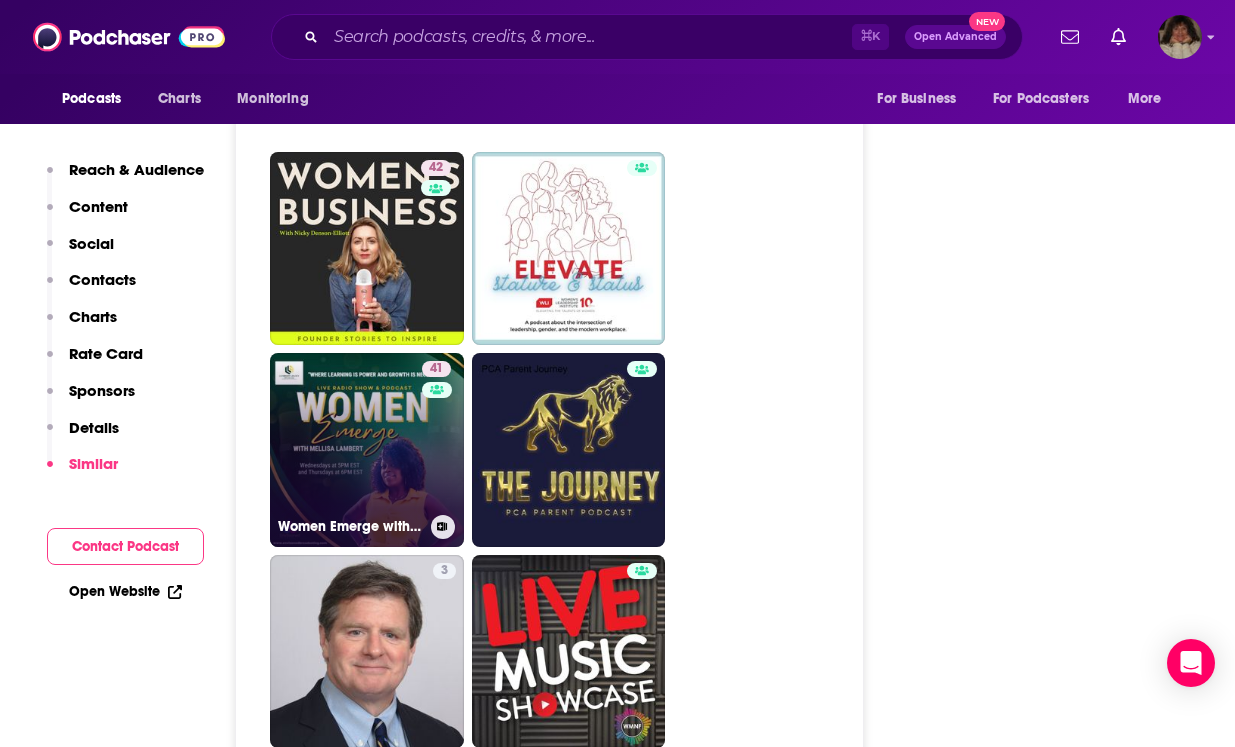 click on "[NUMBER] Women Emerge with [PERSON]" at bounding box center (367, 450) 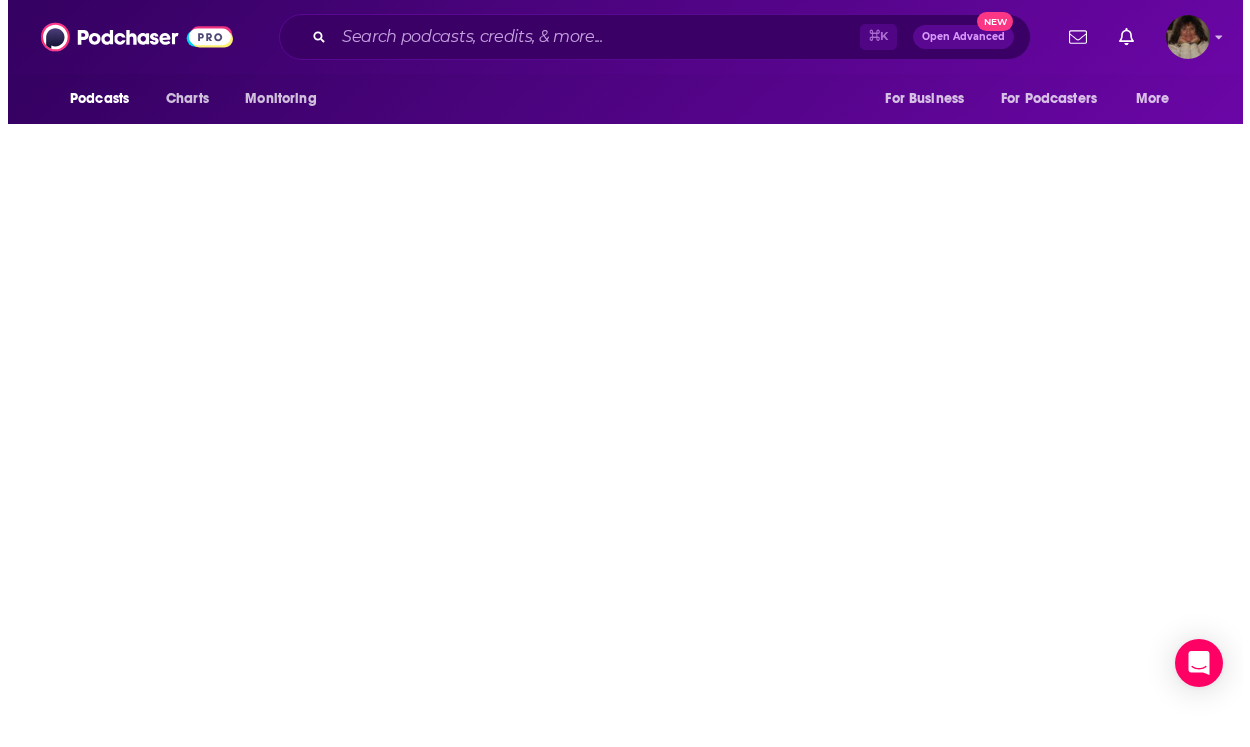 scroll, scrollTop: 0, scrollLeft: 0, axis: both 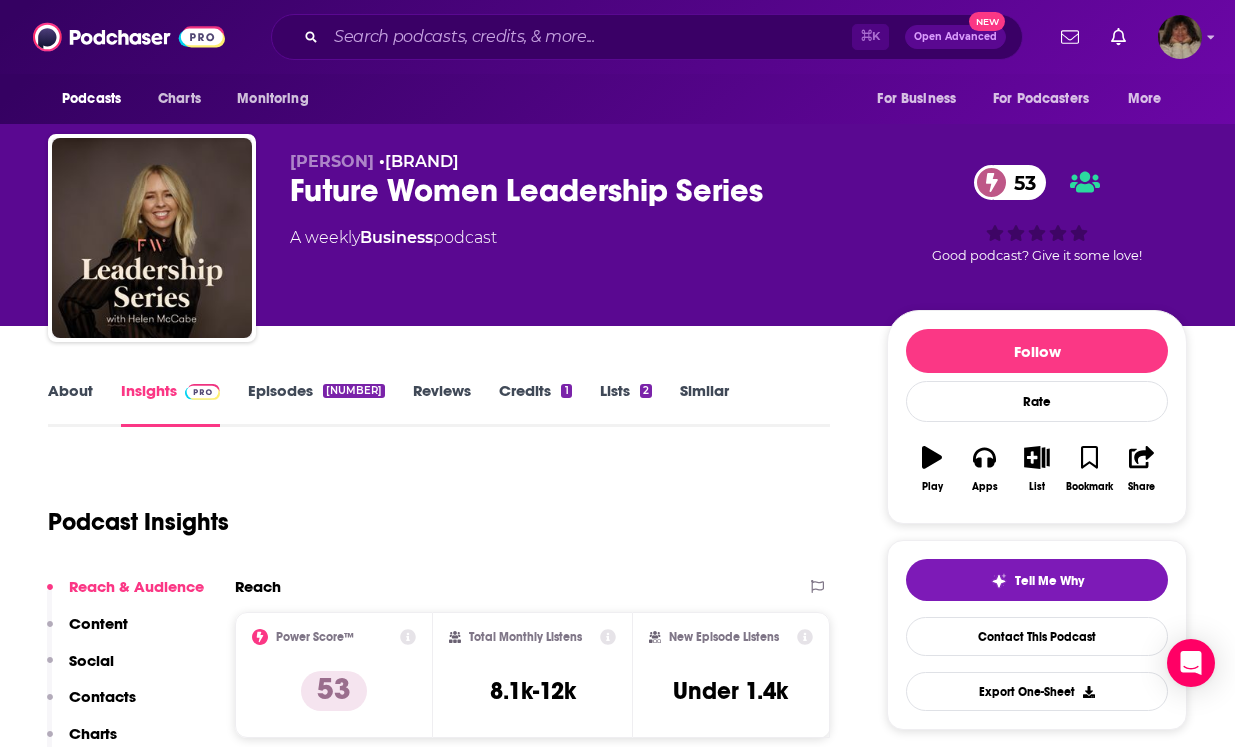 type on "https://www.podchaser.com/podcasts/future-women-leadership-series-880913" 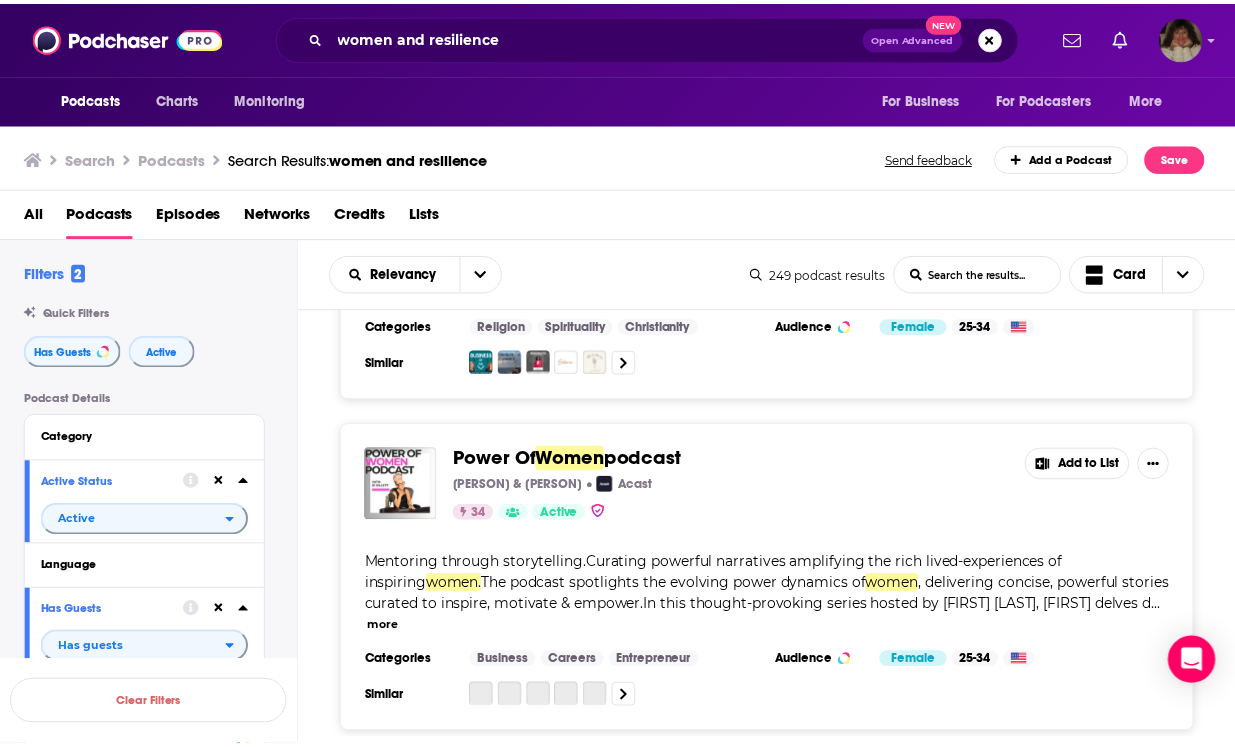 scroll, scrollTop: 3453, scrollLeft: 0, axis: vertical 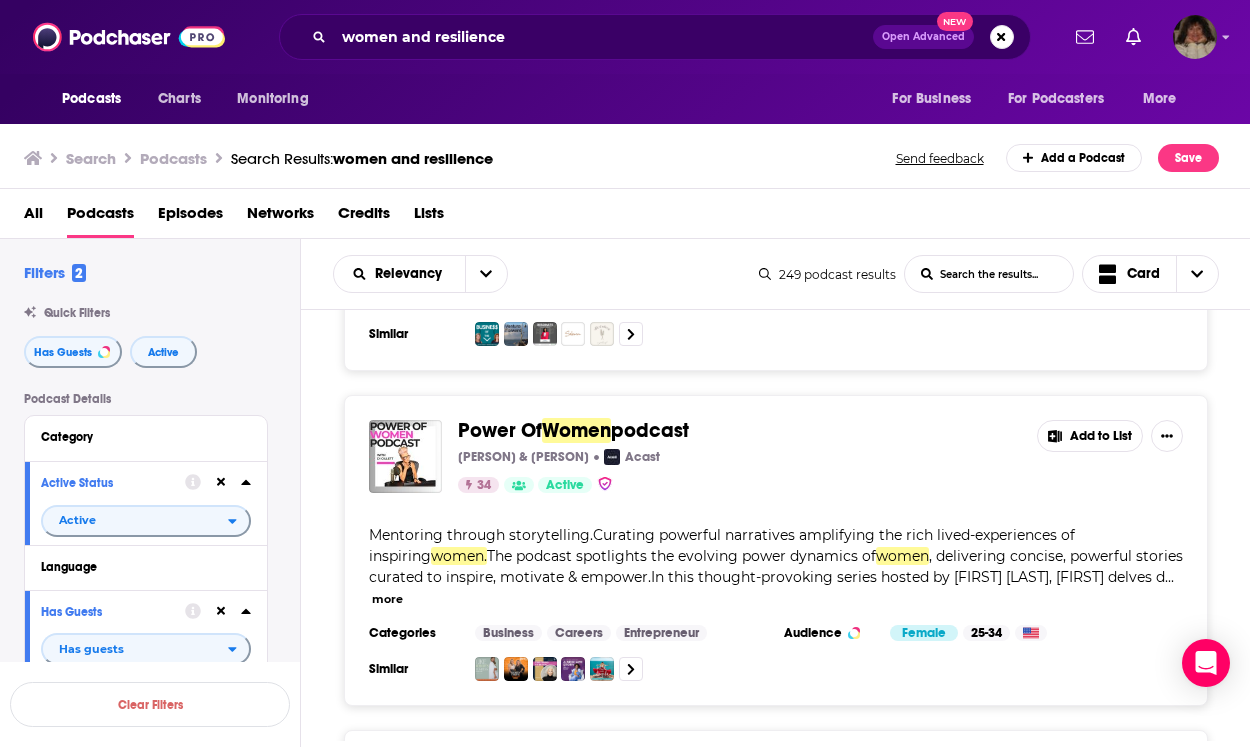 click on "Power Of" at bounding box center (500, 430) 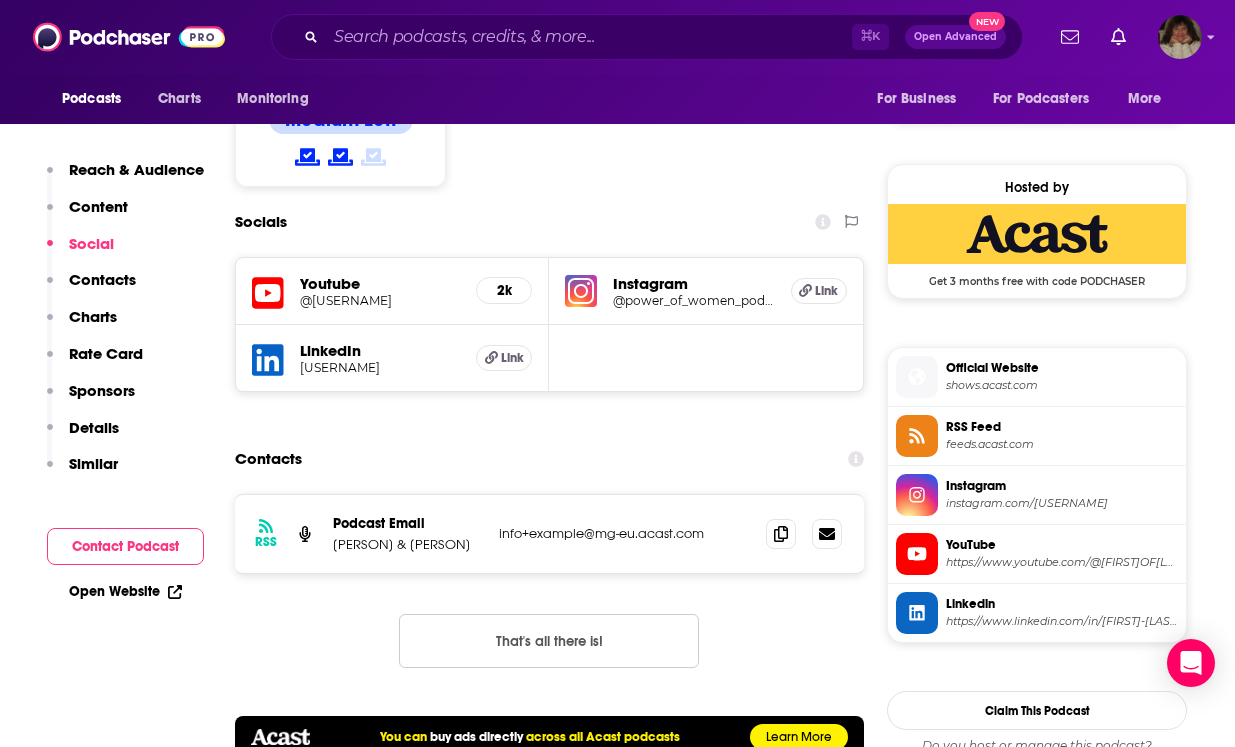 scroll, scrollTop: 1383, scrollLeft: 0, axis: vertical 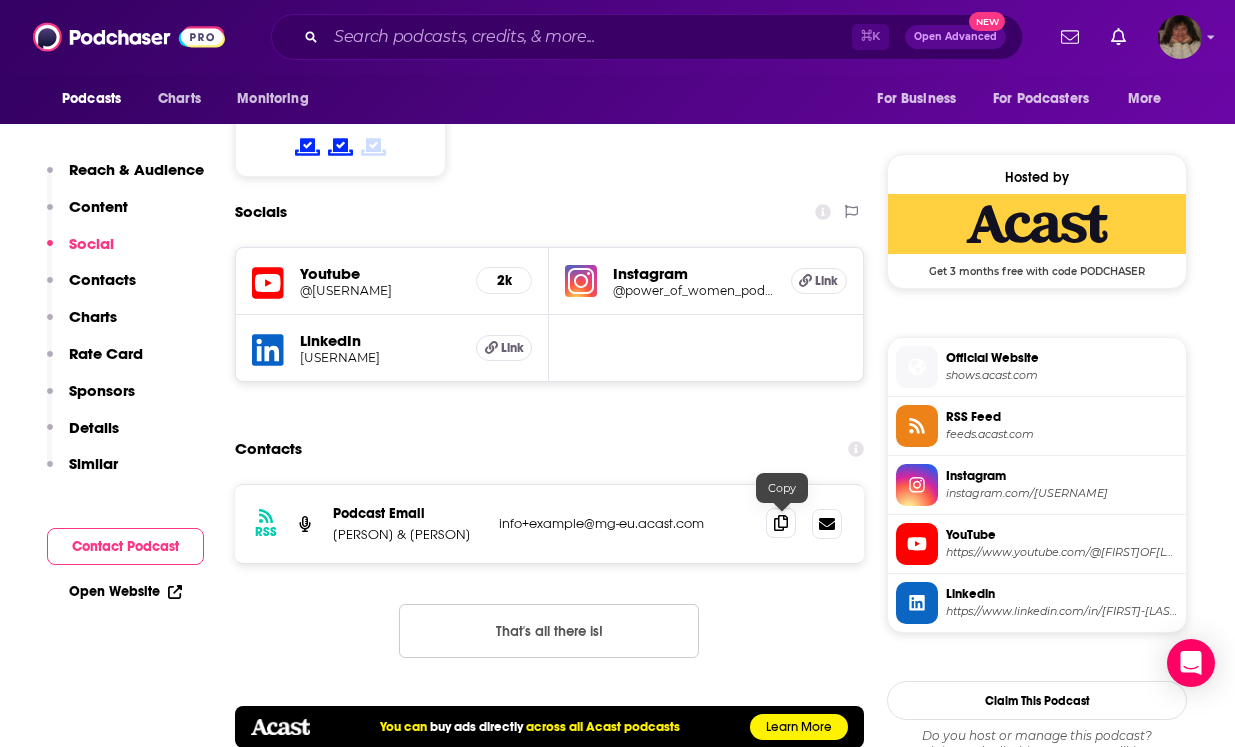 click 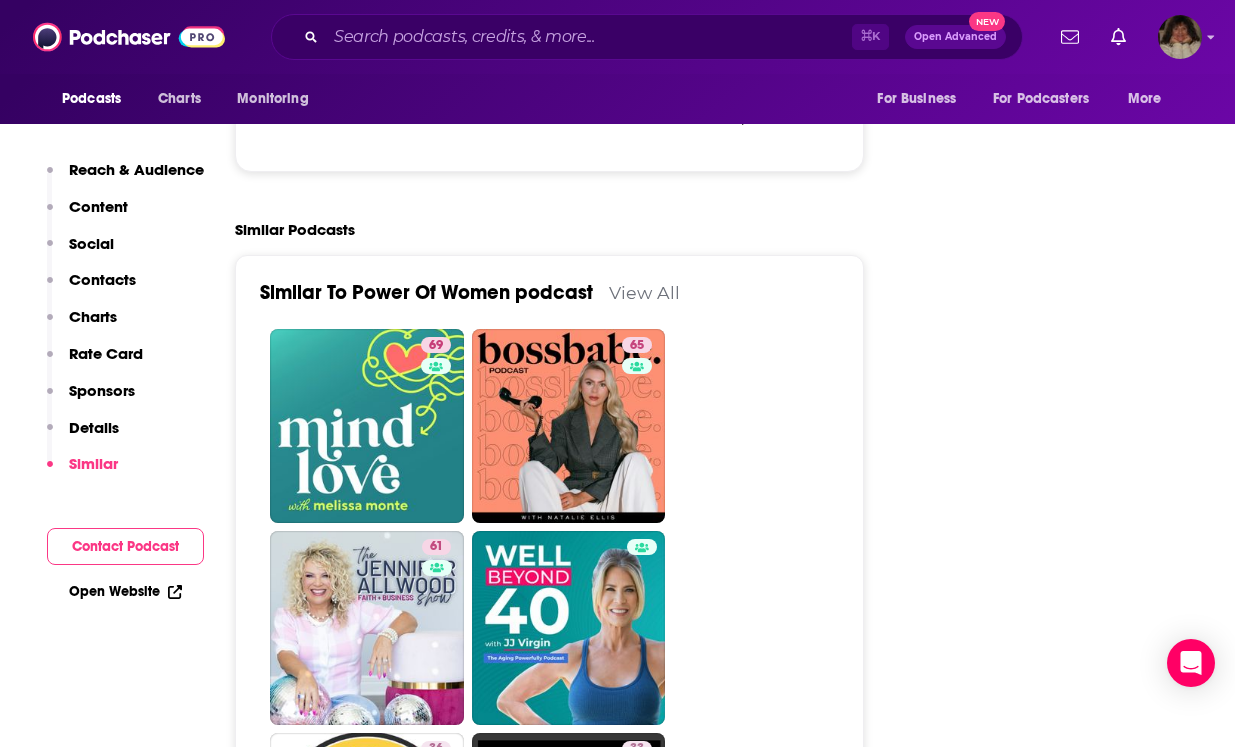 scroll, scrollTop: 3477, scrollLeft: 0, axis: vertical 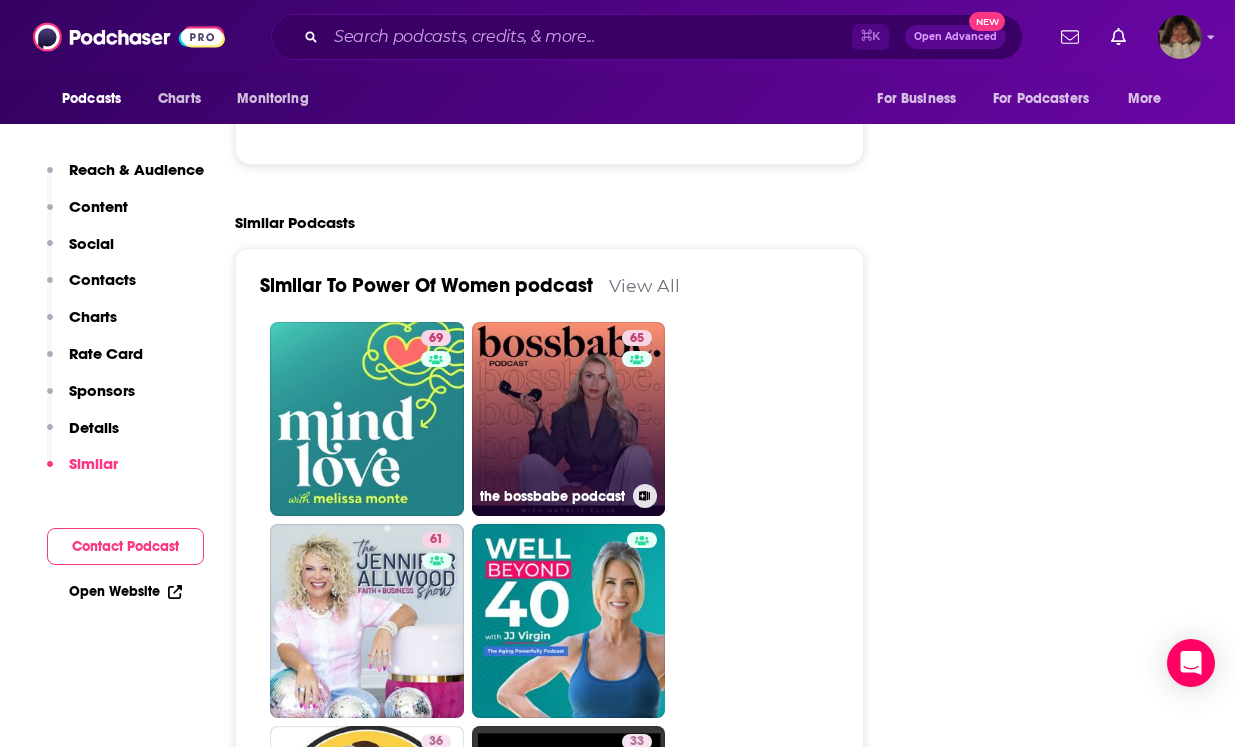 click on "[NUMBER] the bossbabe podcast" at bounding box center (569, 419) 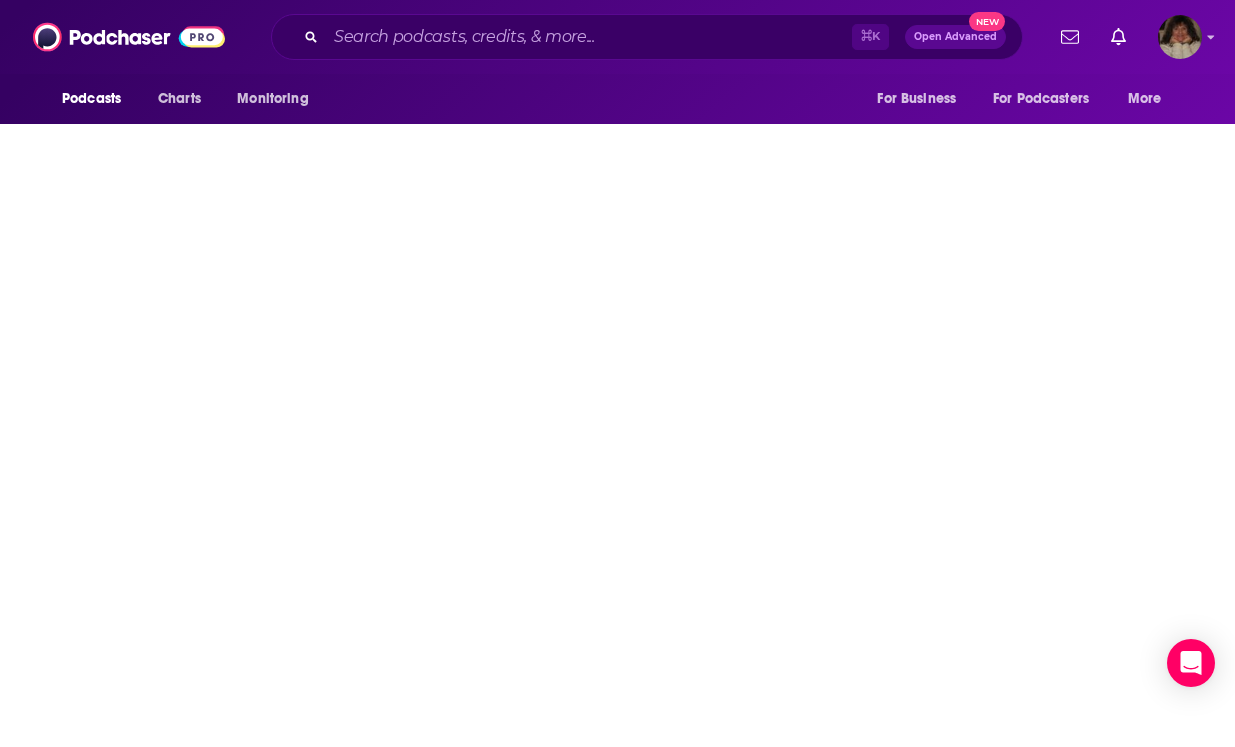 scroll, scrollTop: 0, scrollLeft: 0, axis: both 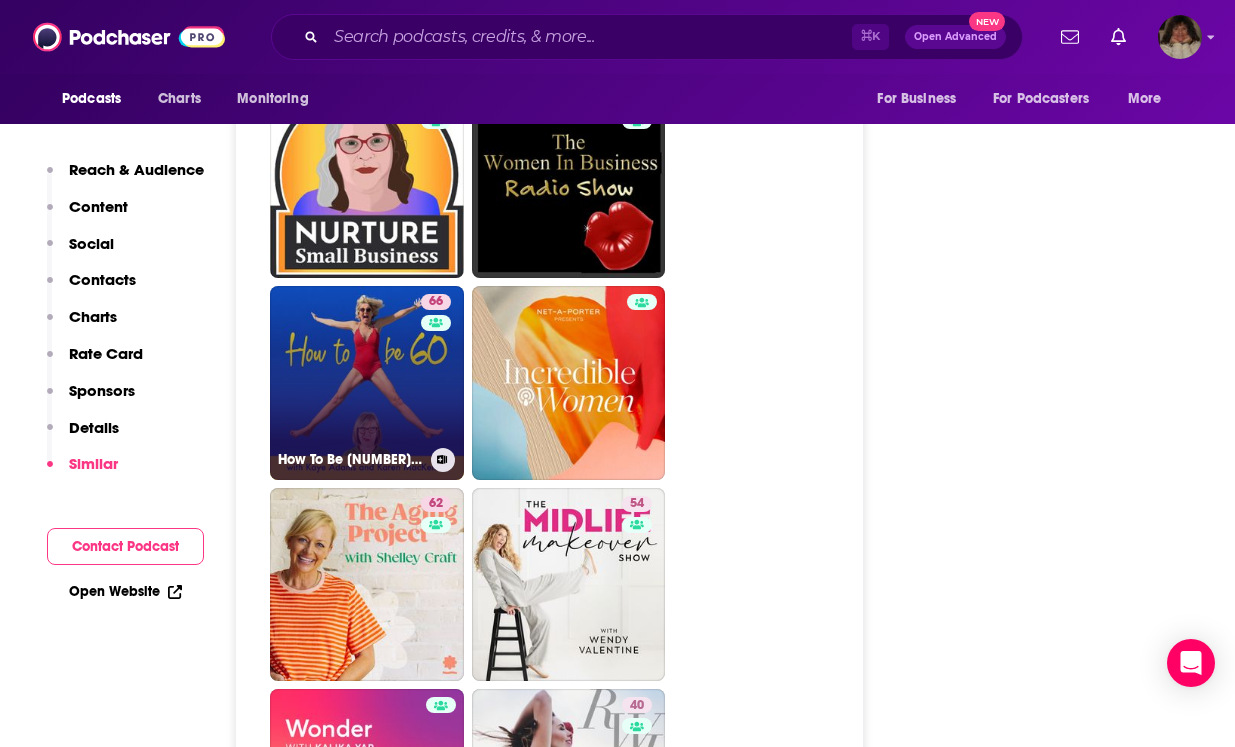 click on "[NUMBER] [PODCAST_TITLE] with [PERSON_NAME]" at bounding box center (367, 383) 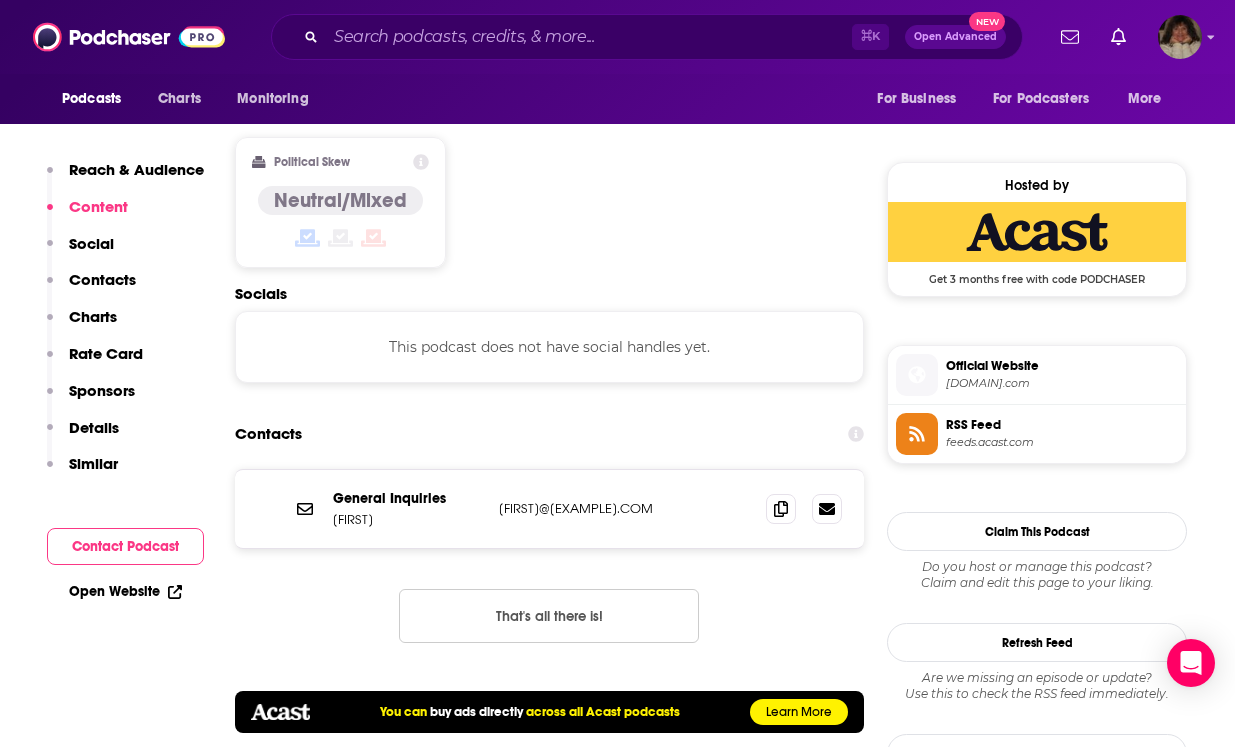scroll, scrollTop: 1538, scrollLeft: 0, axis: vertical 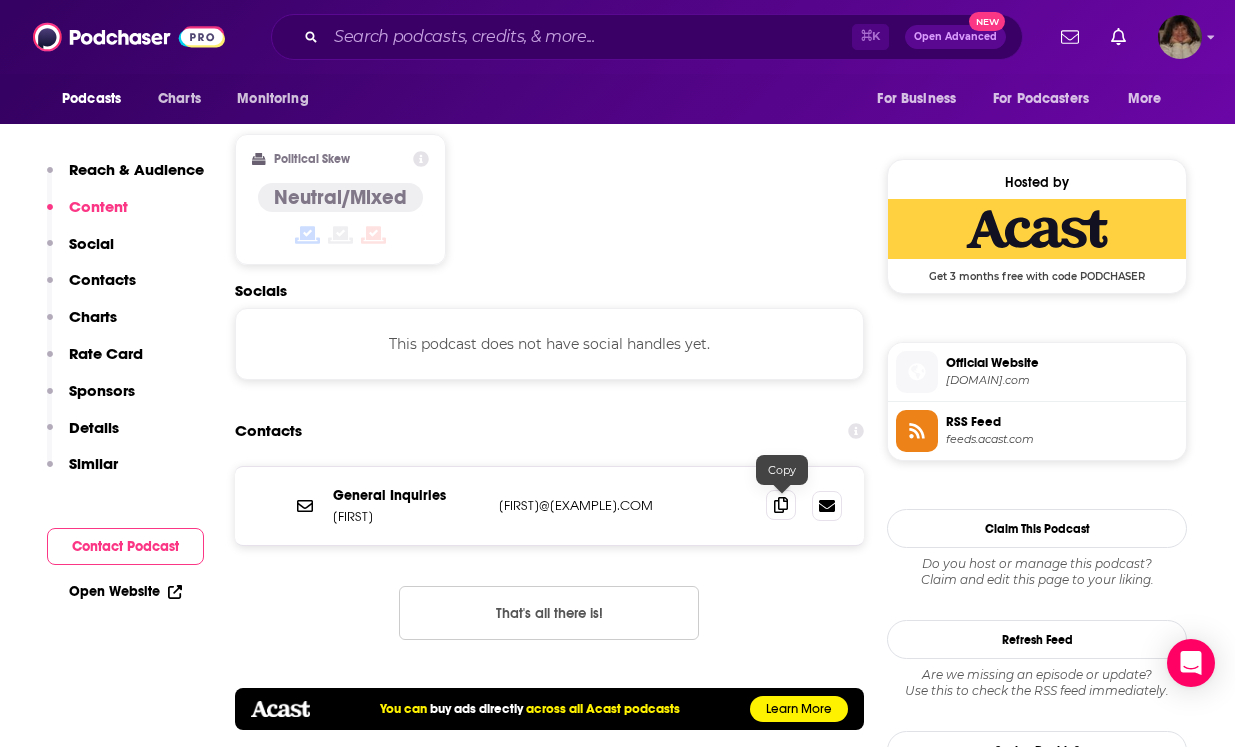 click 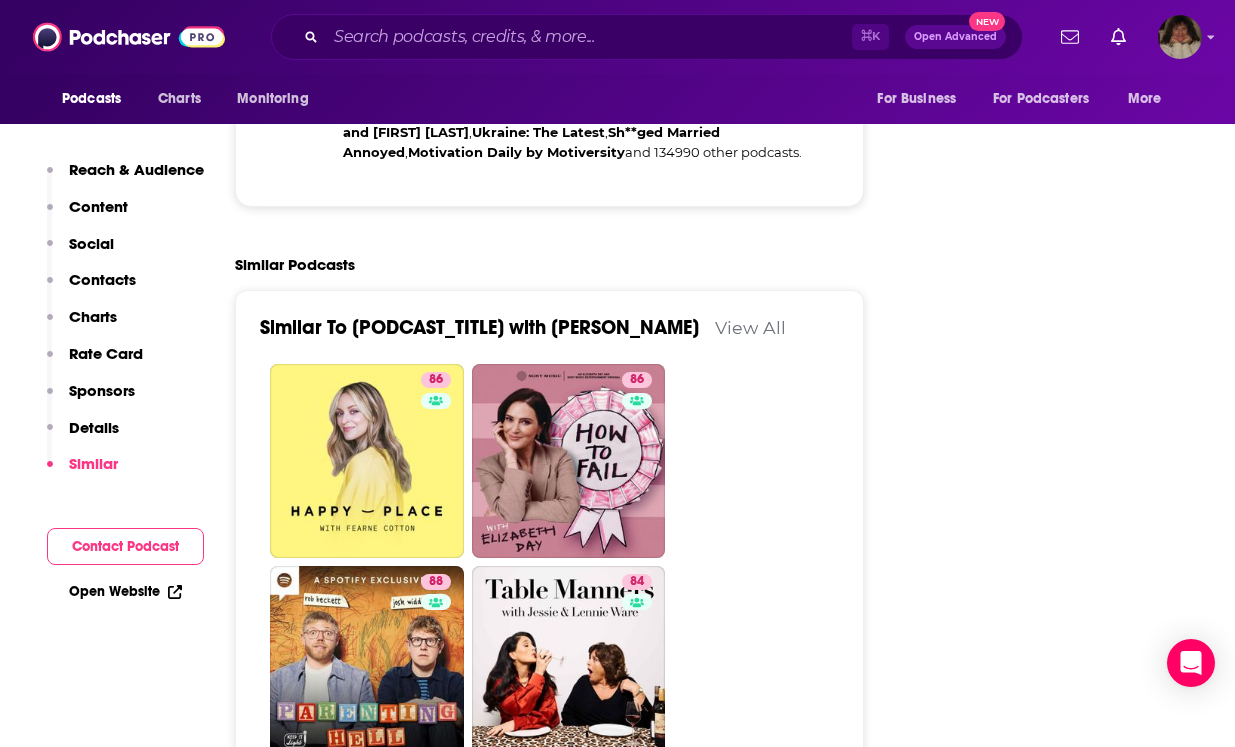 scroll, scrollTop: 4303, scrollLeft: 0, axis: vertical 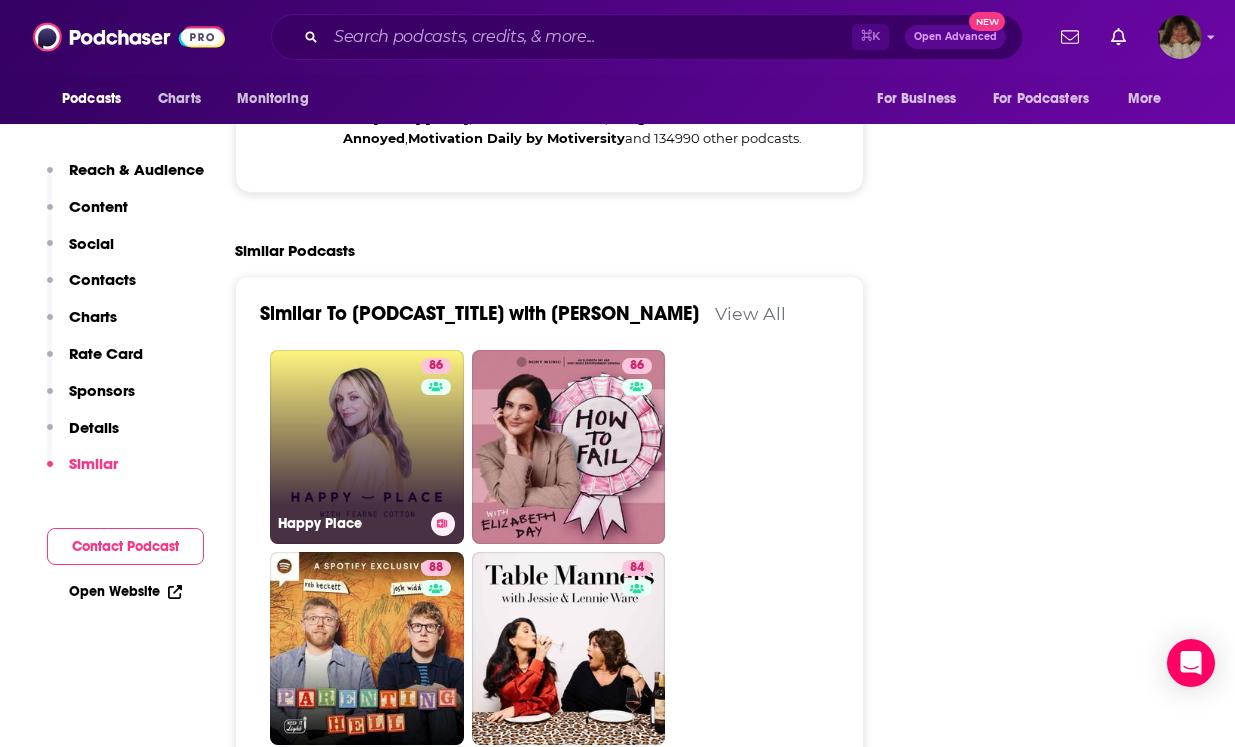 click on "86 Happy Place" at bounding box center (367, 447) 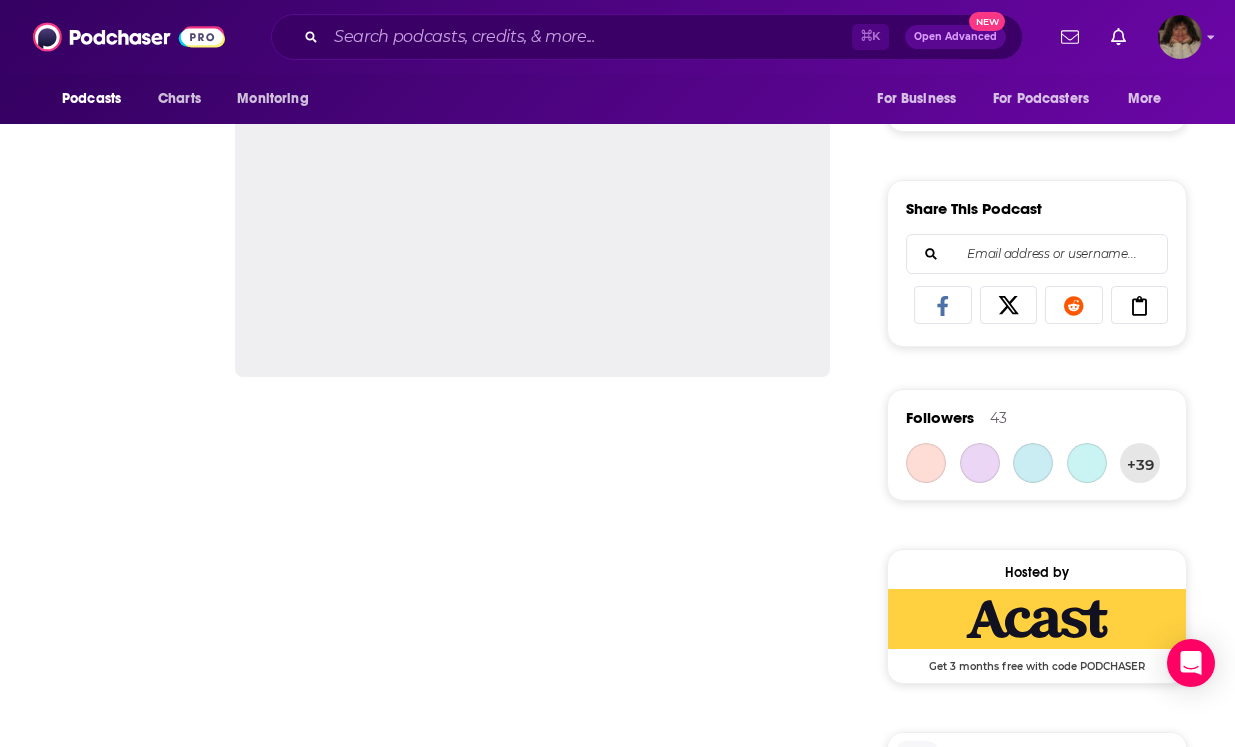 scroll, scrollTop: 1482, scrollLeft: 0, axis: vertical 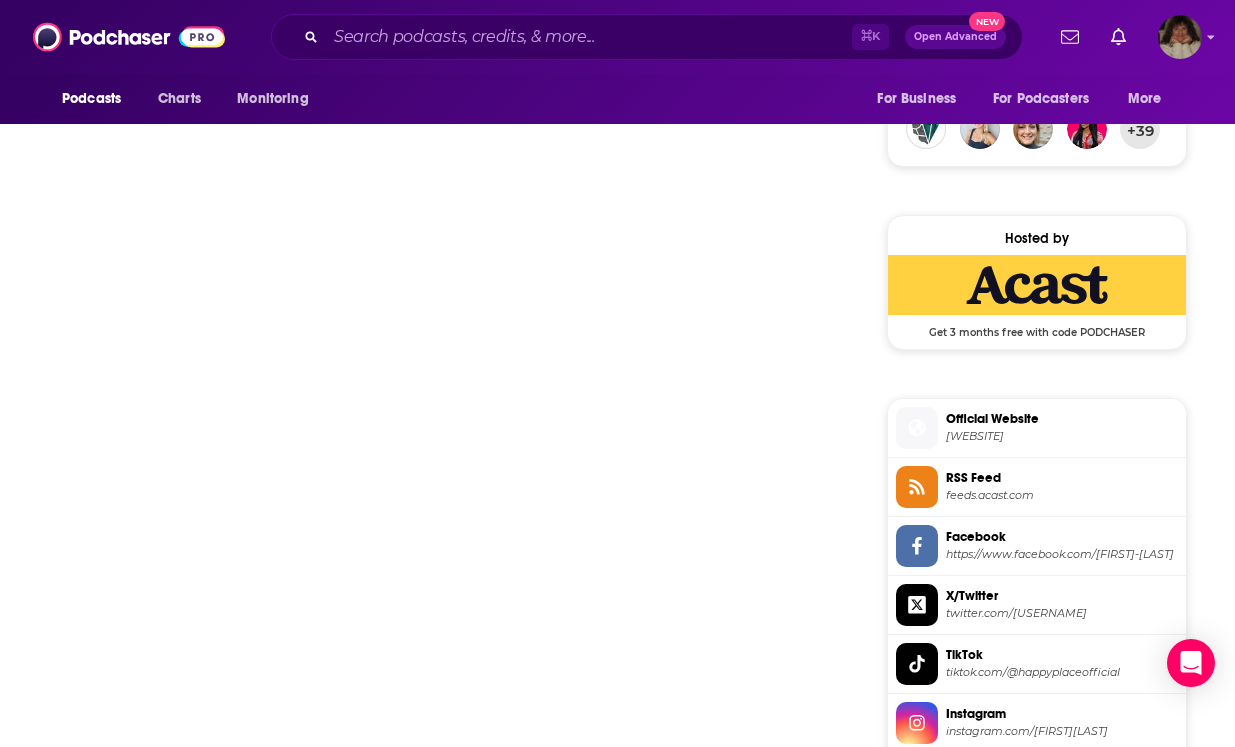 click on "Podcast Insights" at bounding box center [439, 1217] 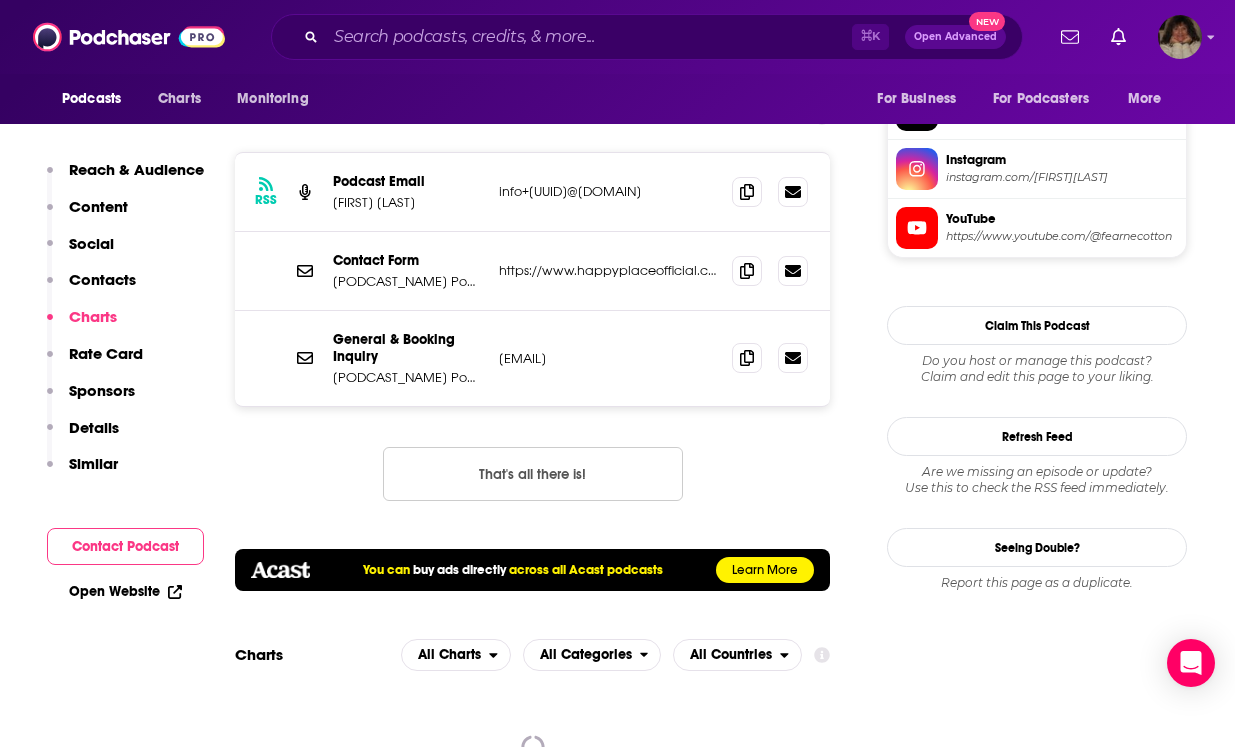 scroll, scrollTop: 1890, scrollLeft: 0, axis: vertical 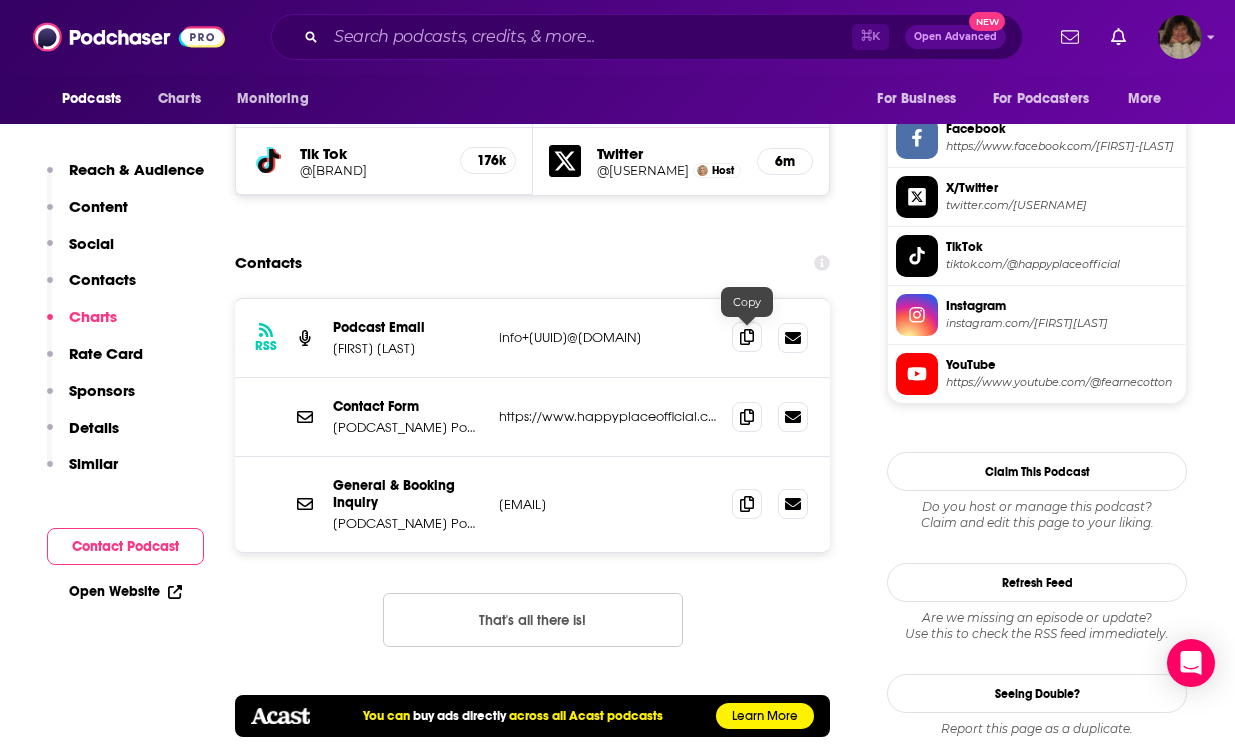 click 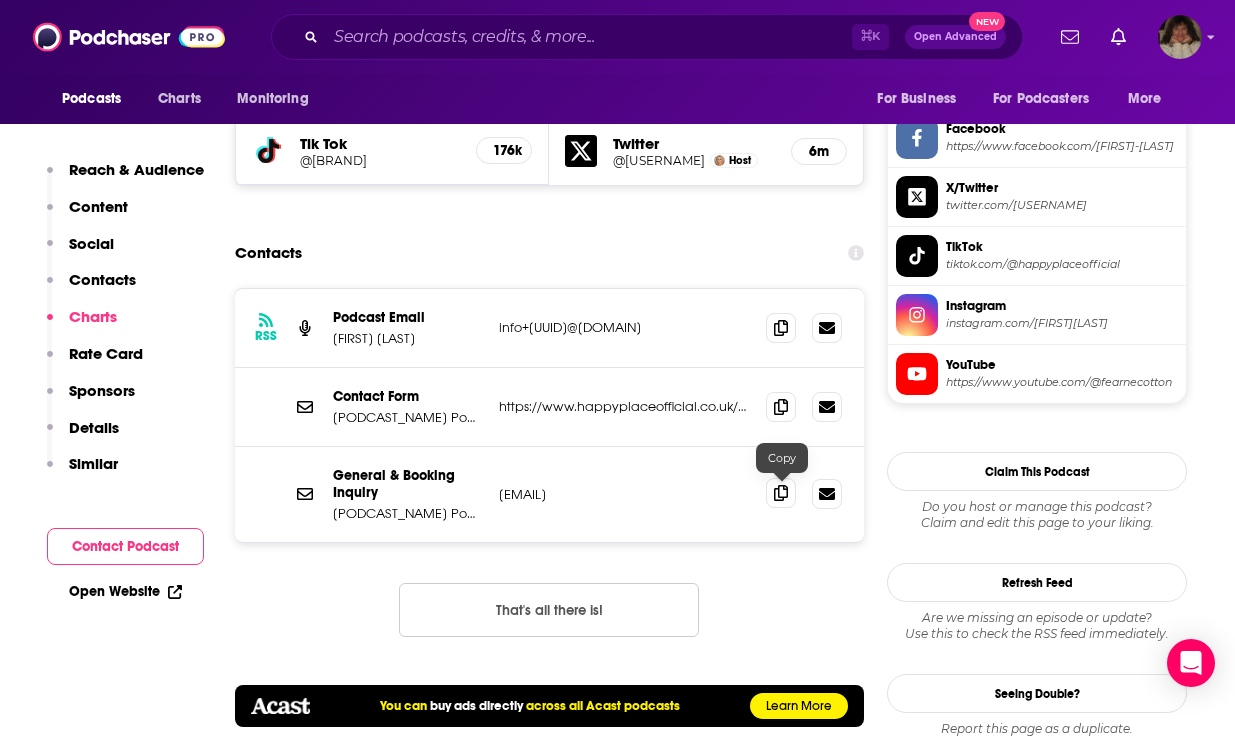click 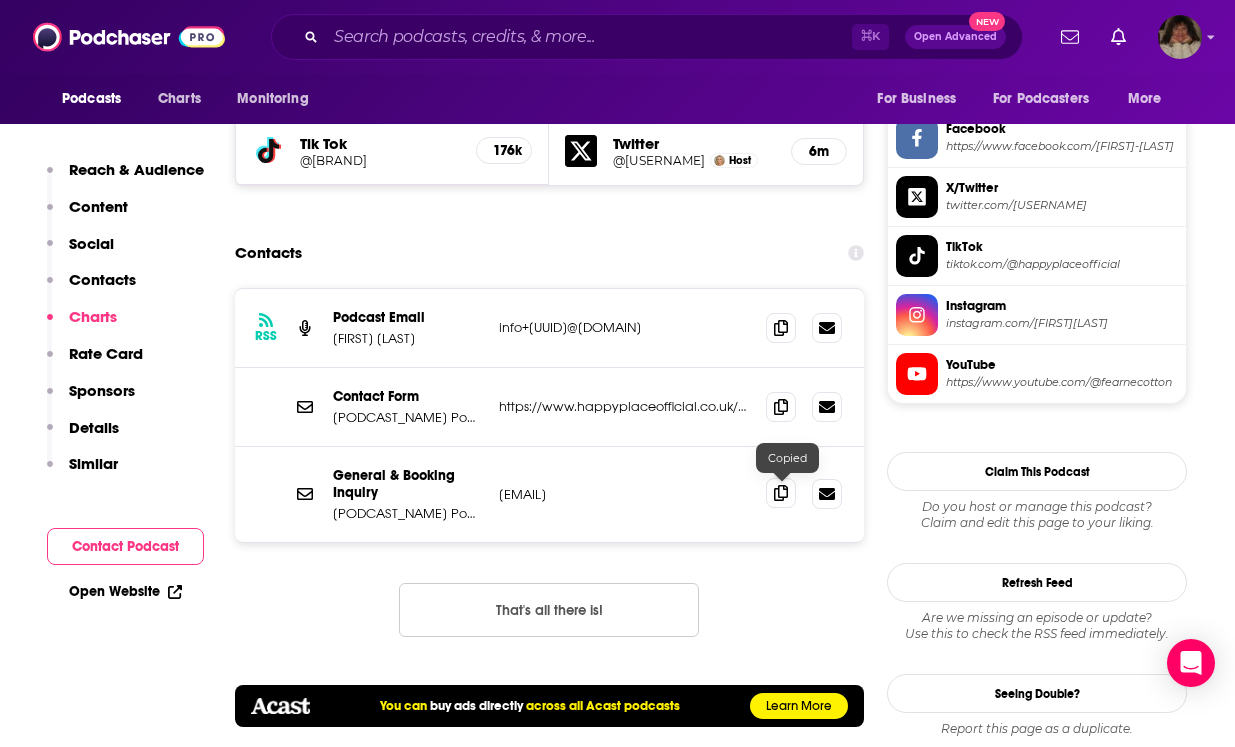 click 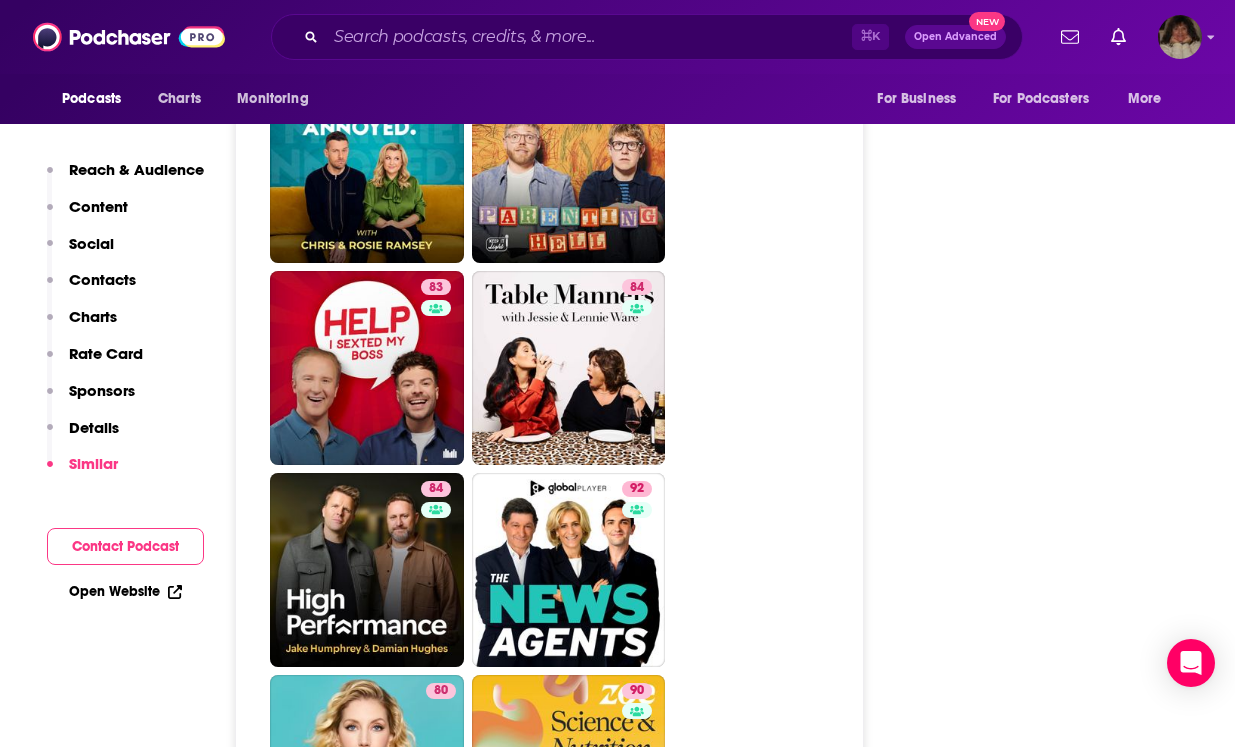 scroll, scrollTop: 5577, scrollLeft: 0, axis: vertical 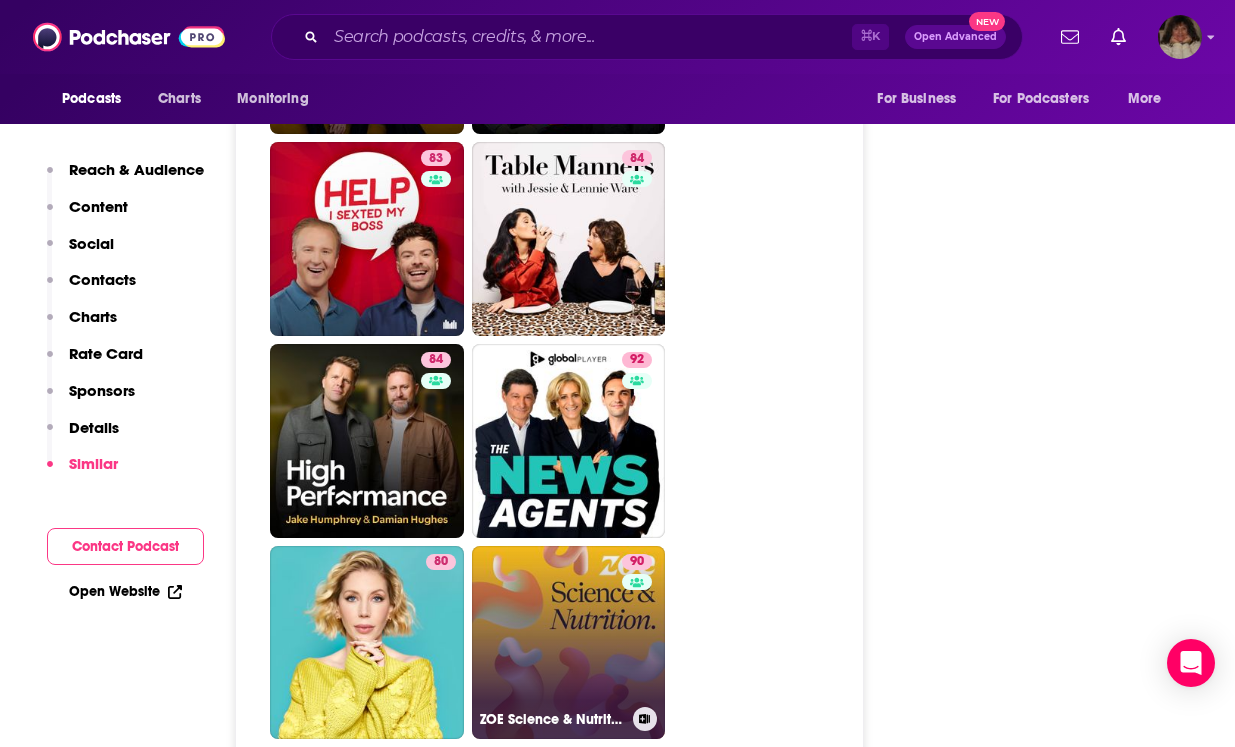 click on "90 ZOE Science & Nutrition" at bounding box center (569, 643) 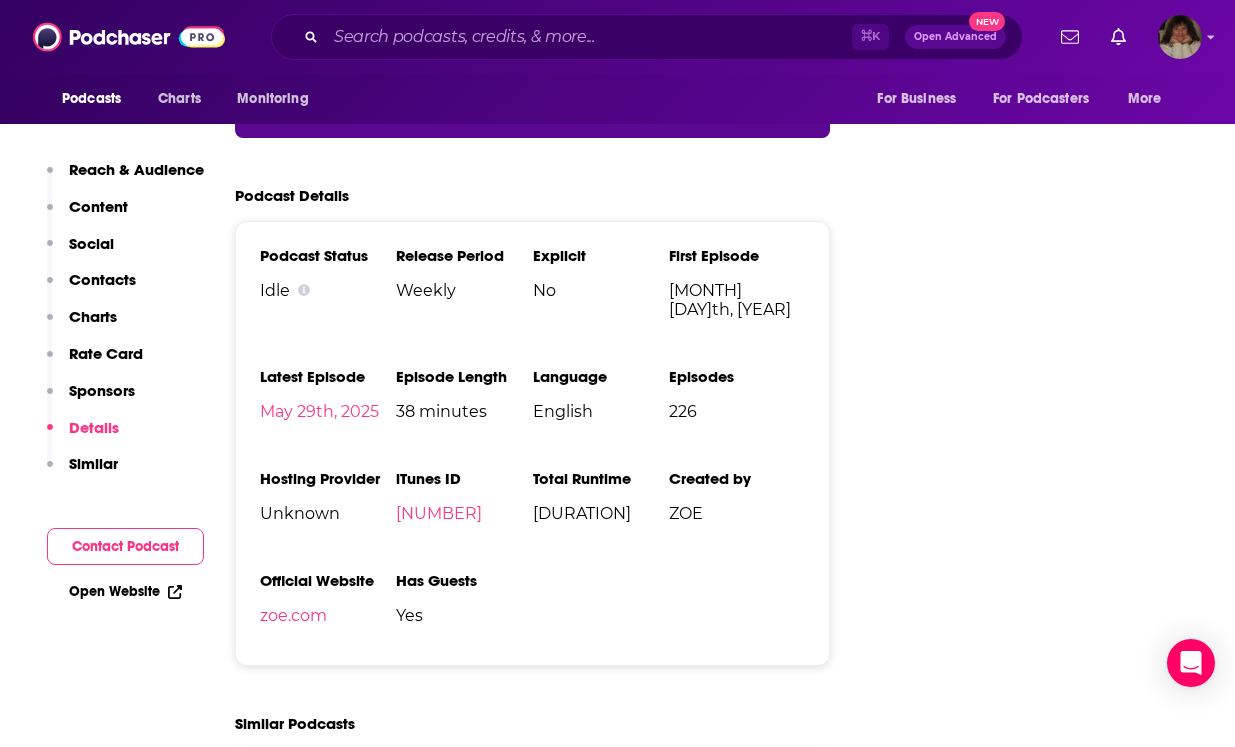 scroll, scrollTop: 3096, scrollLeft: 0, axis: vertical 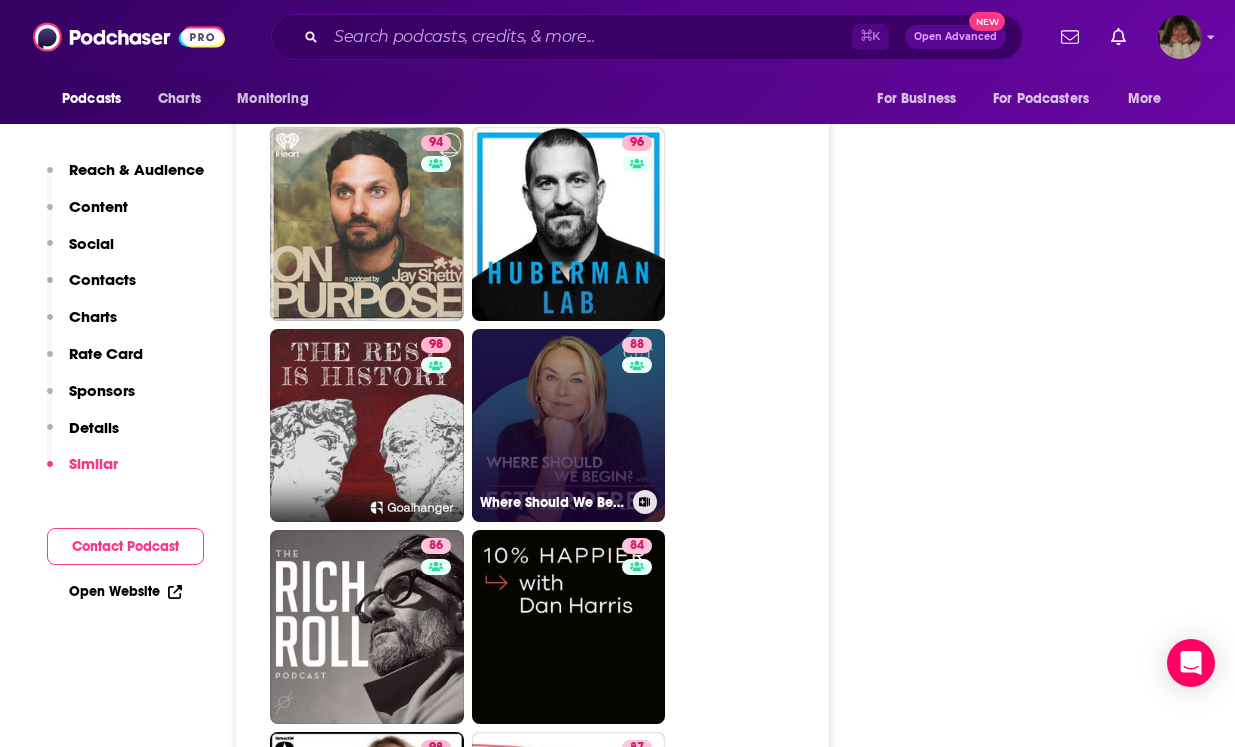 click on "[NUMBER] Where Should We Begin? with [FIRST] [LAST]" at bounding box center [569, 426] 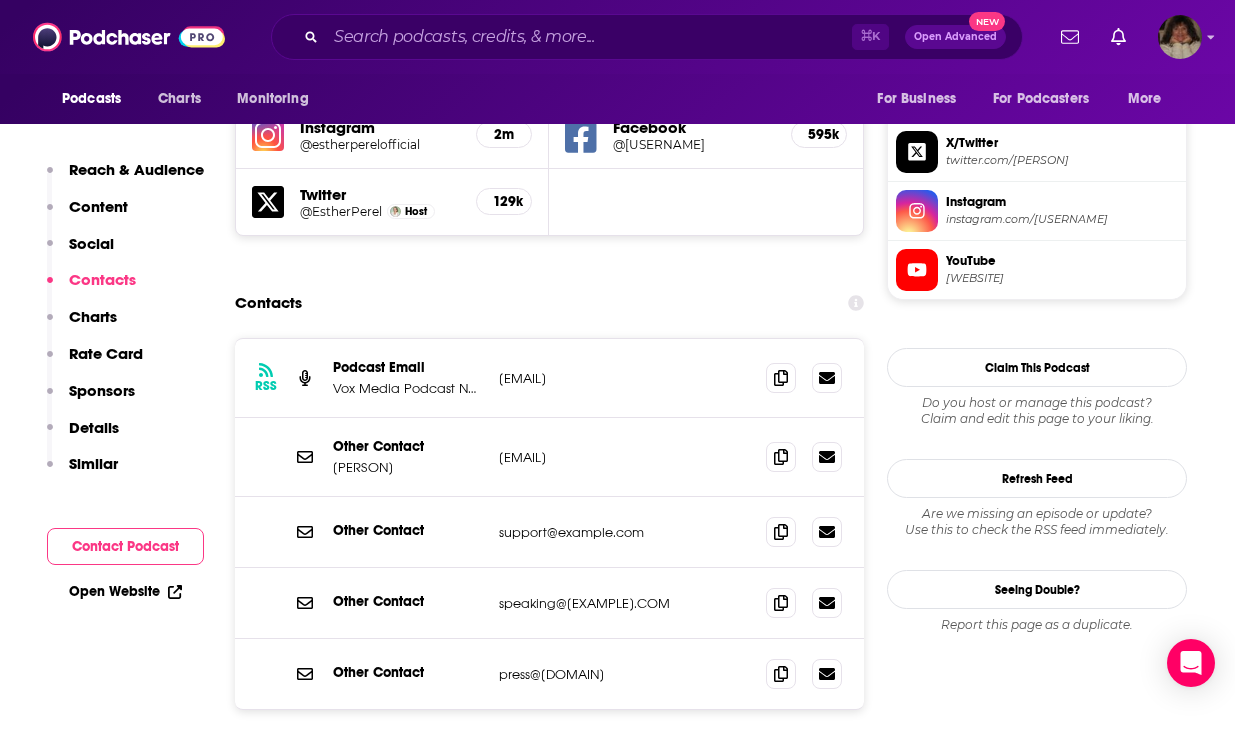 scroll, scrollTop: 1776, scrollLeft: 0, axis: vertical 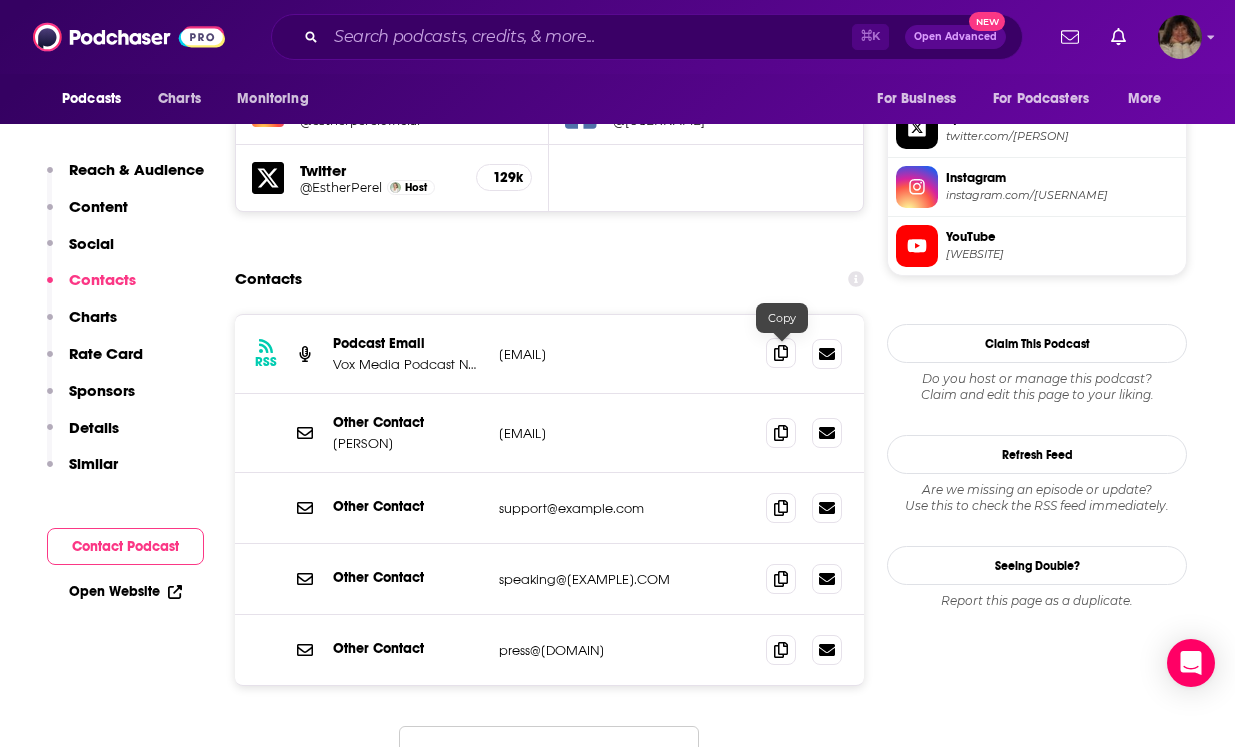 click 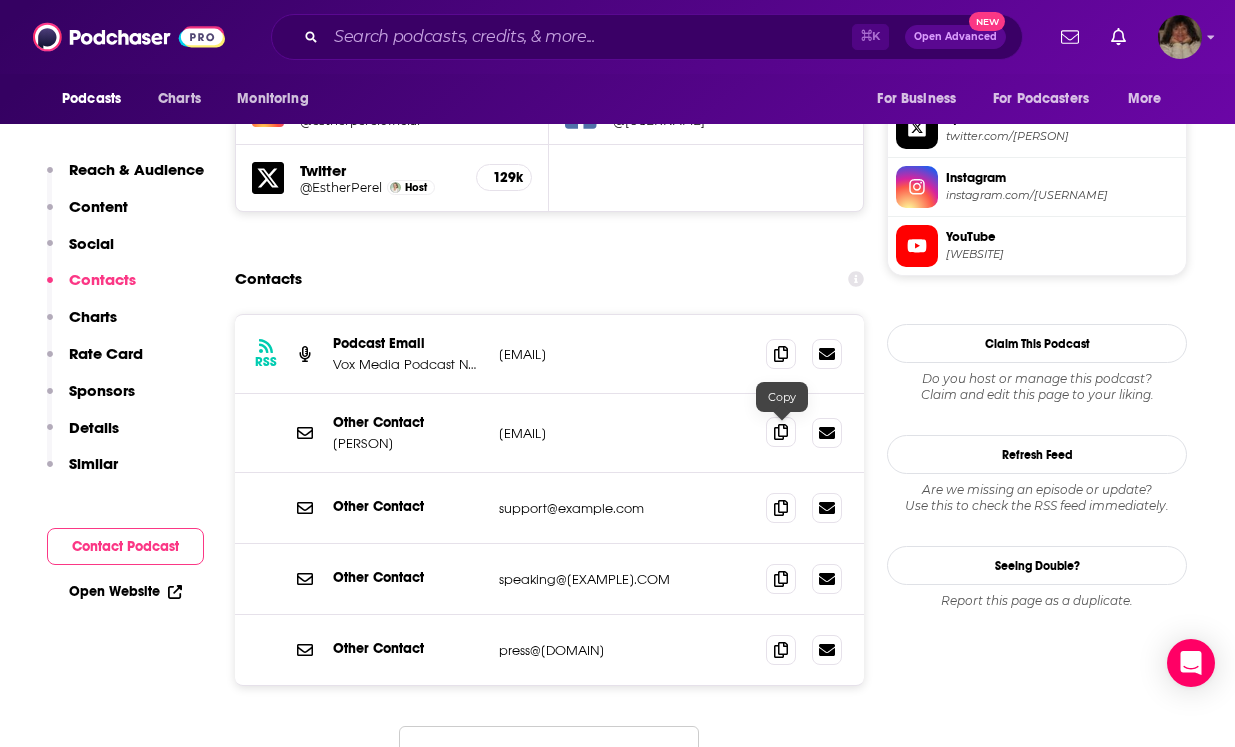 click 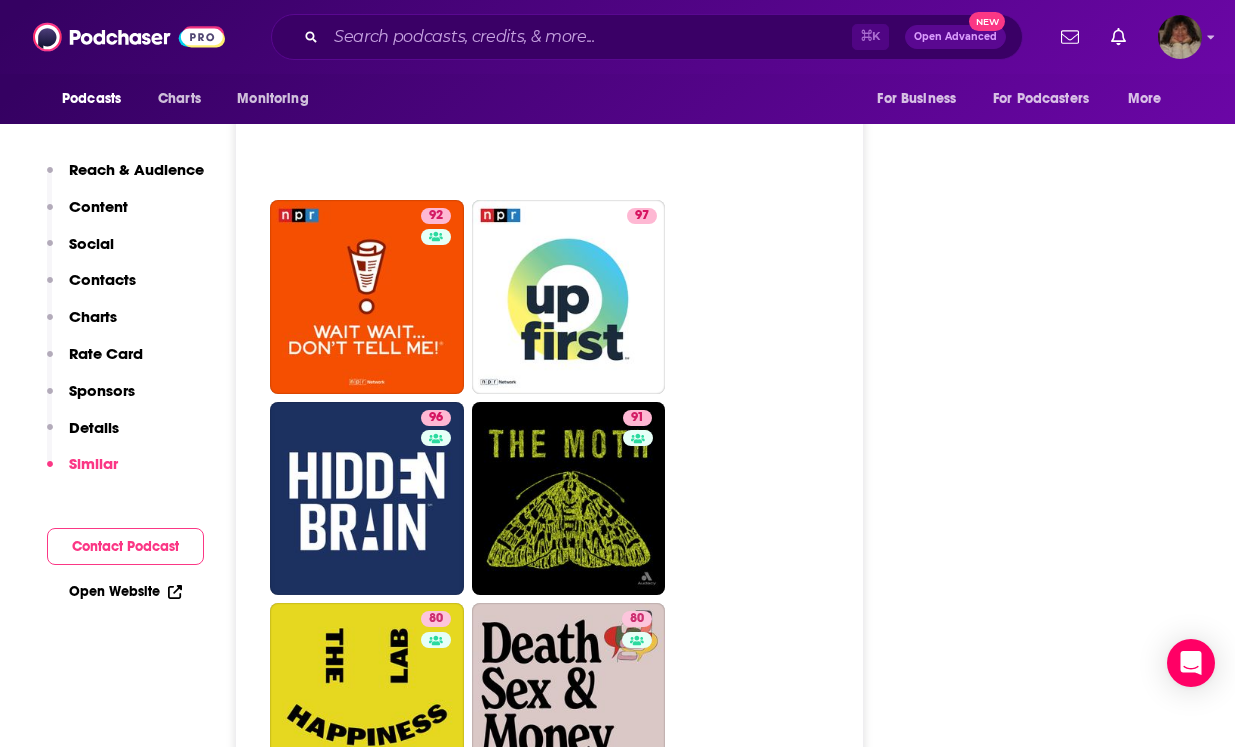 scroll, scrollTop: 5289, scrollLeft: 0, axis: vertical 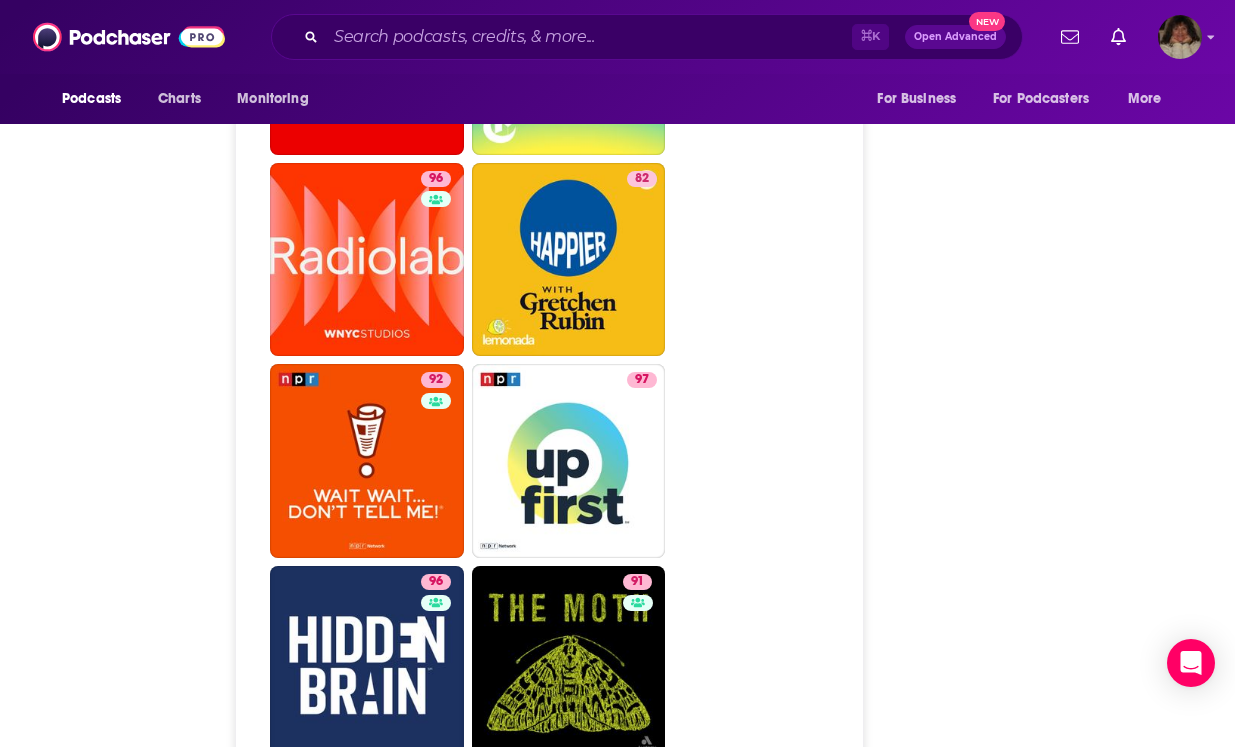 type on "https://www.podchaser.com/podcasts/power-of-women-podcast-5725608" 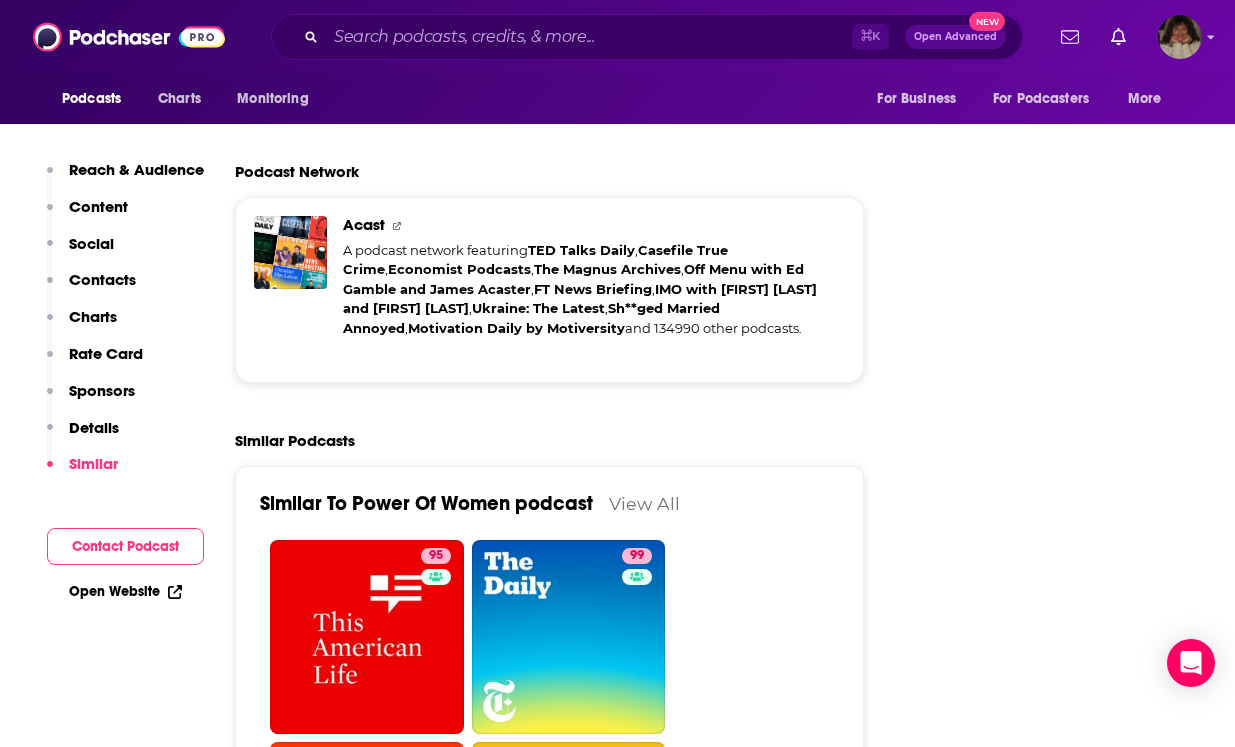 scroll, scrollTop: 3664, scrollLeft: 0, axis: vertical 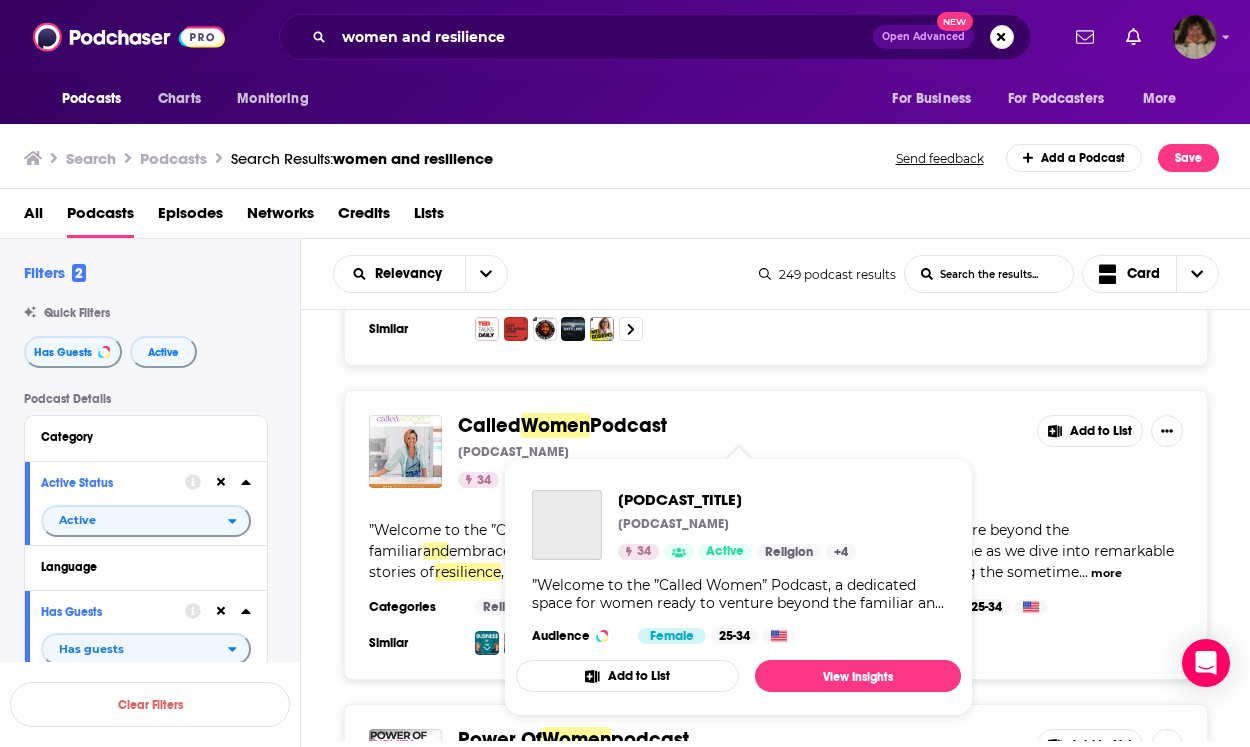 click on "Women" at bounding box center [555, 425] 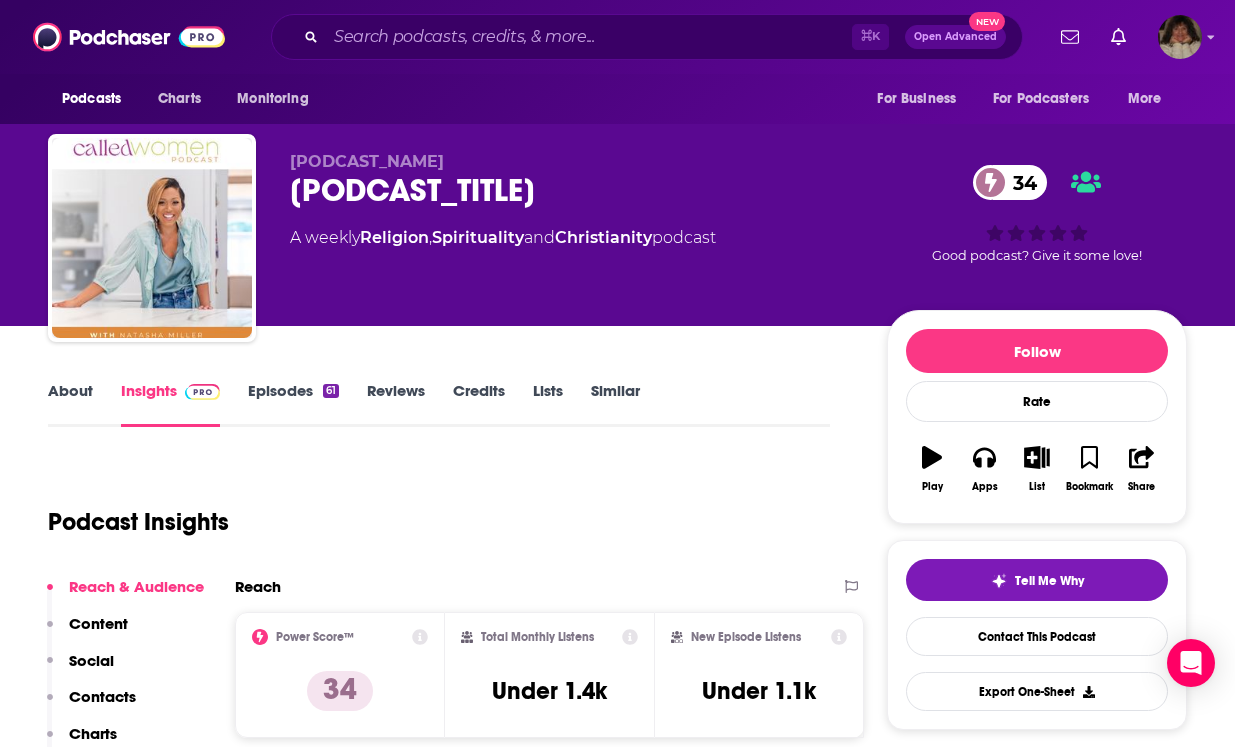 scroll, scrollTop: 4, scrollLeft: 0, axis: vertical 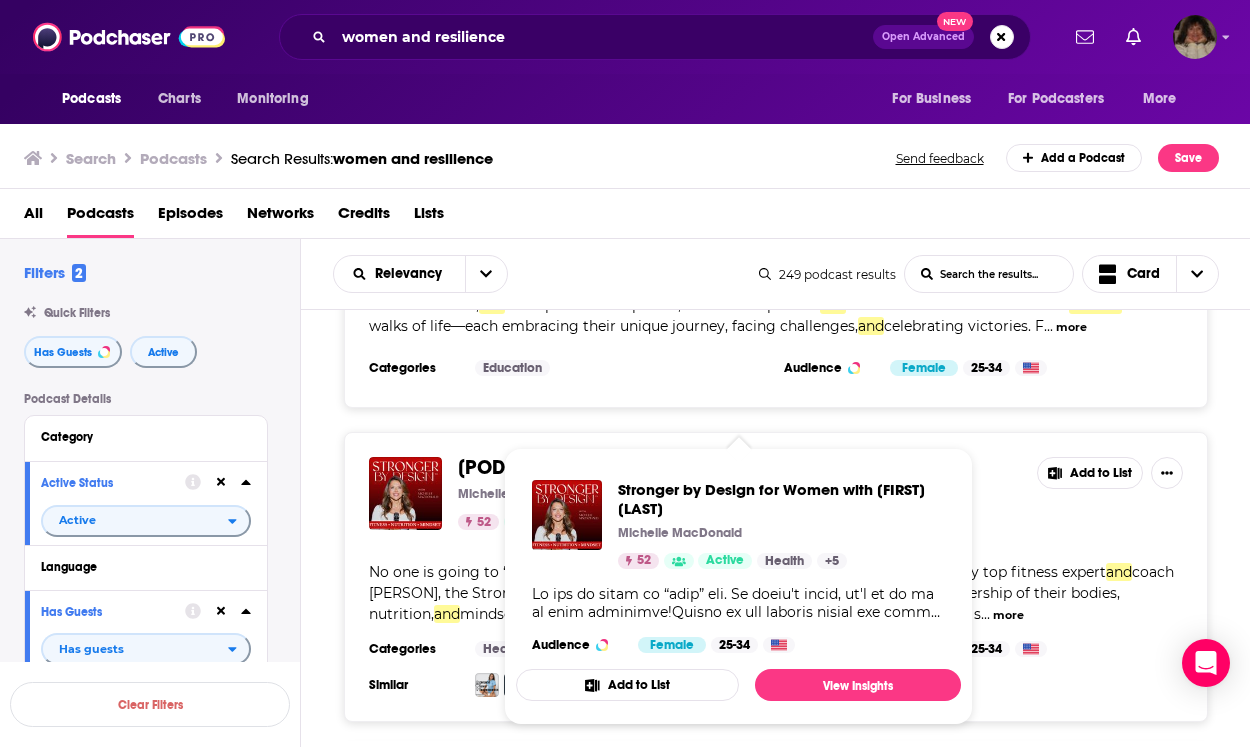 click on "[PODCAST_NAME] for" at bounding box center (554, 467) 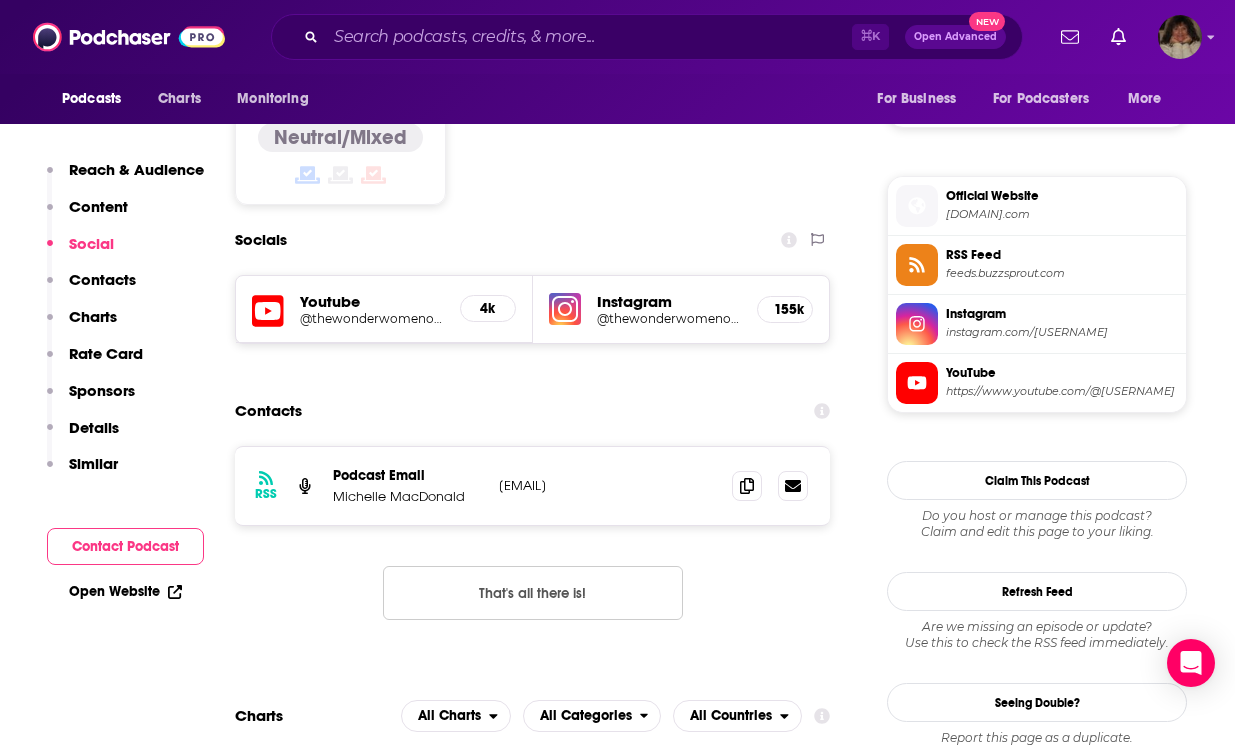 scroll, scrollTop: 1548, scrollLeft: 0, axis: vertical 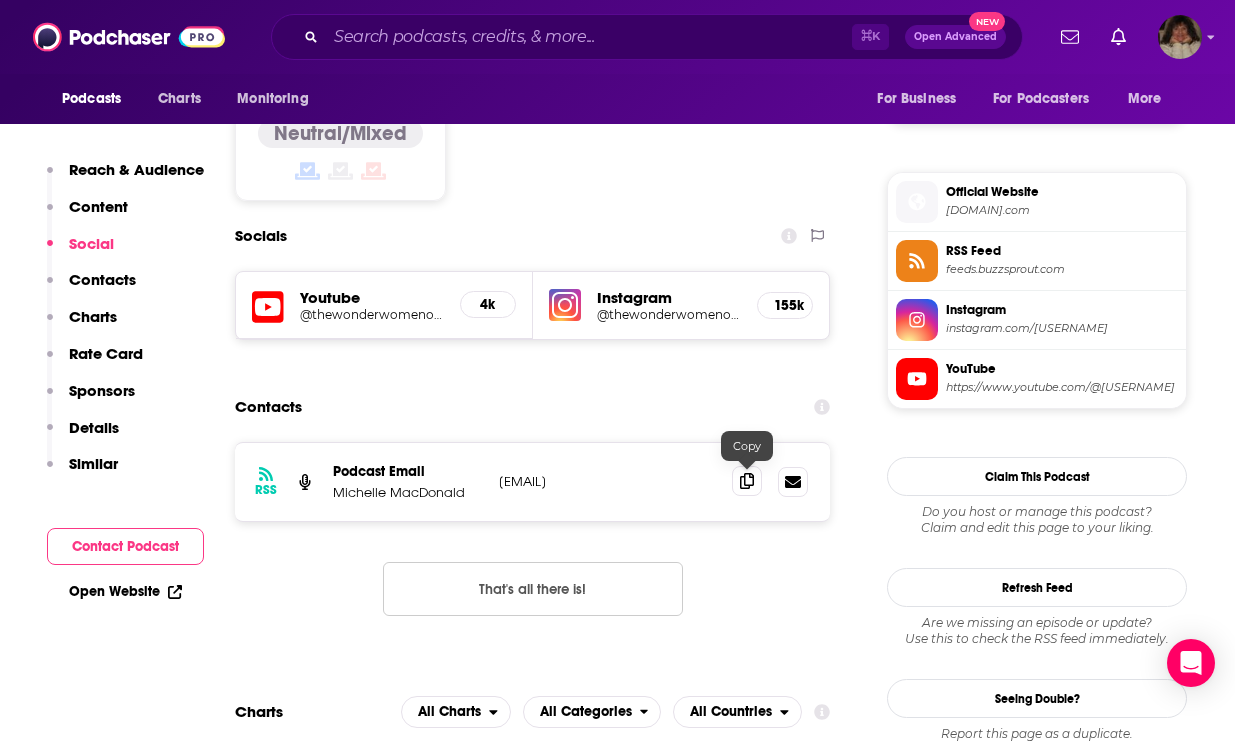 click 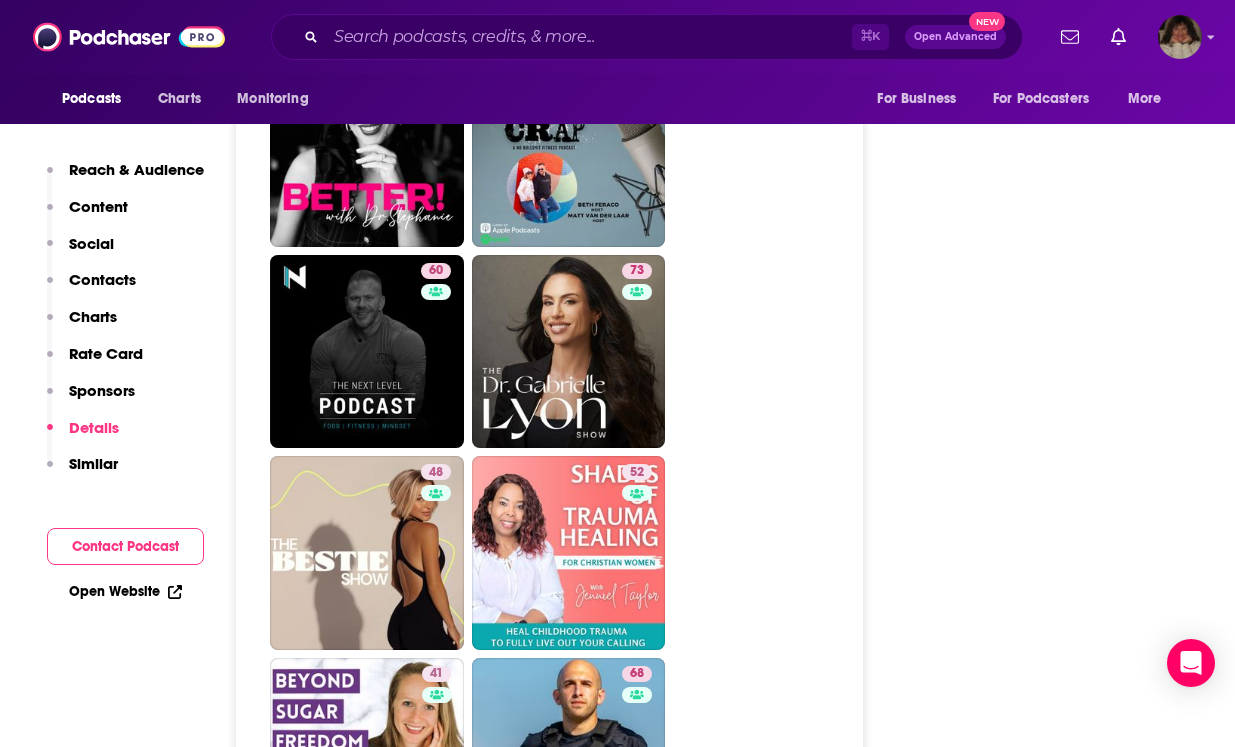 scroll, scrollTop: 3609, scrollLeft: 0, axis: vertical 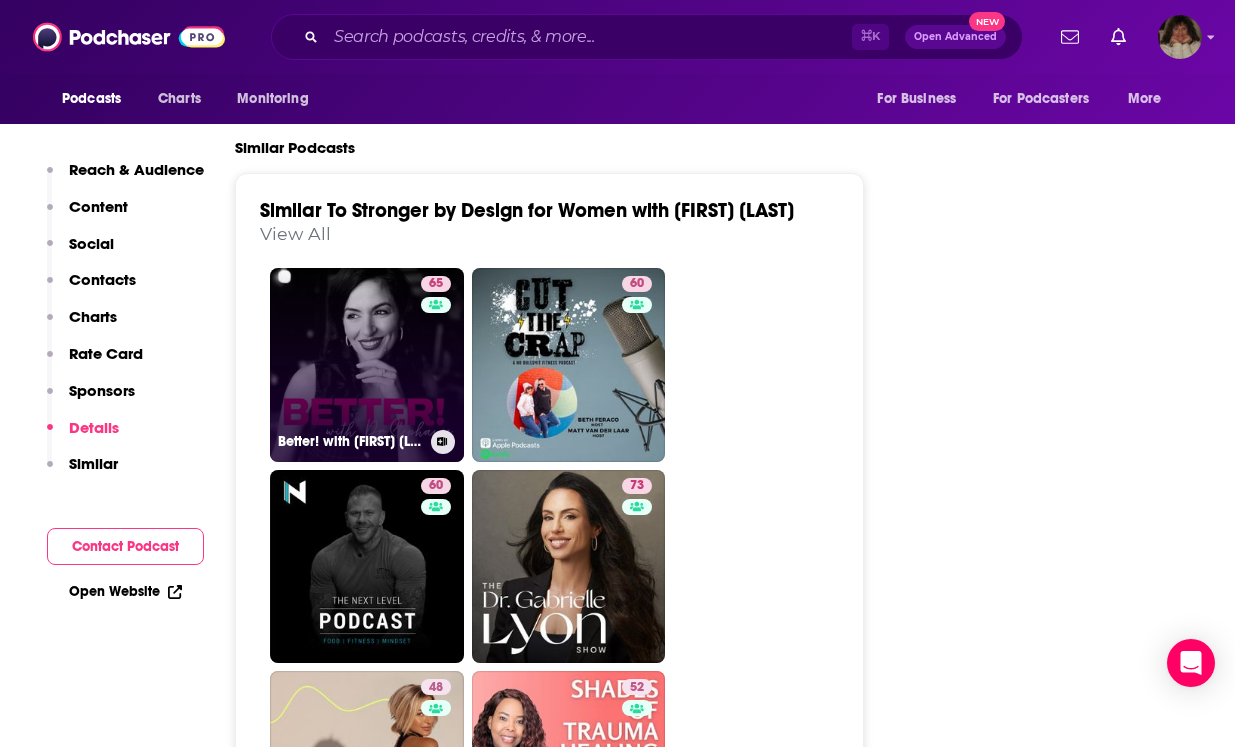 click on "[NUMBER] Better! with [PERSON]" at bounding box center [367, 365] 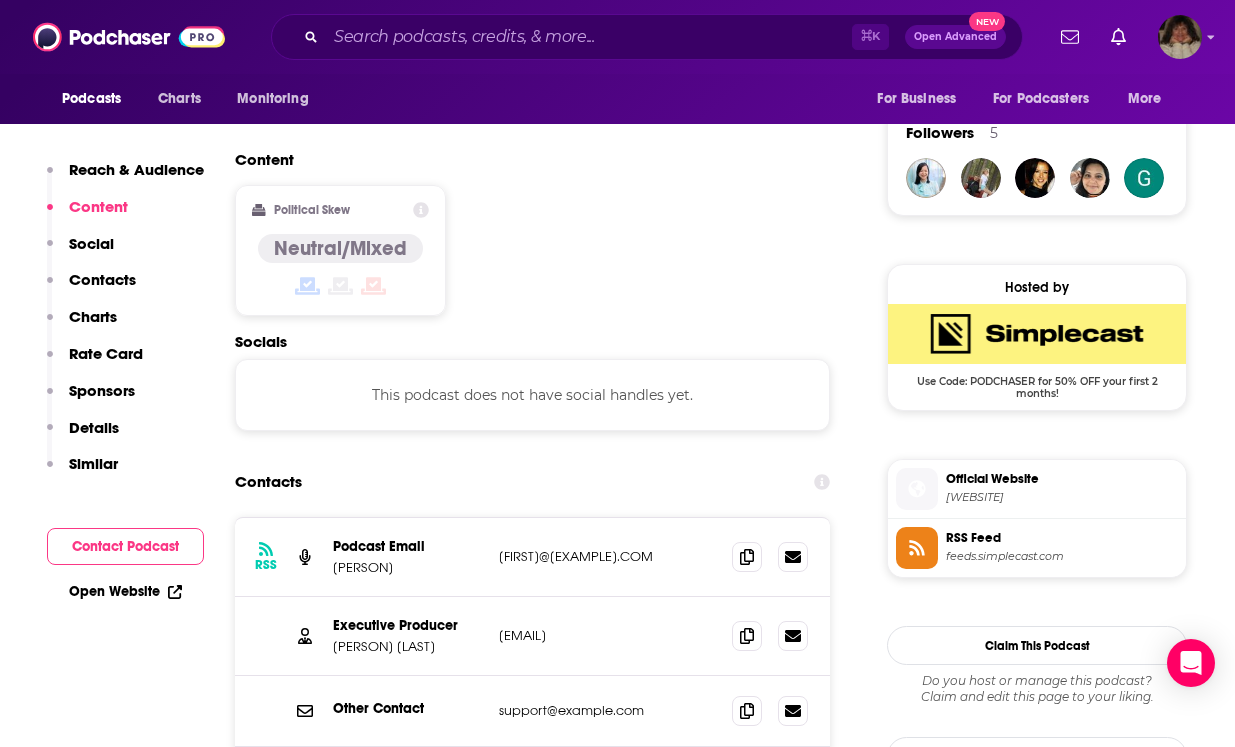 scroll, scrollTop: 1603, scrollLeft: 0, axis: vertical 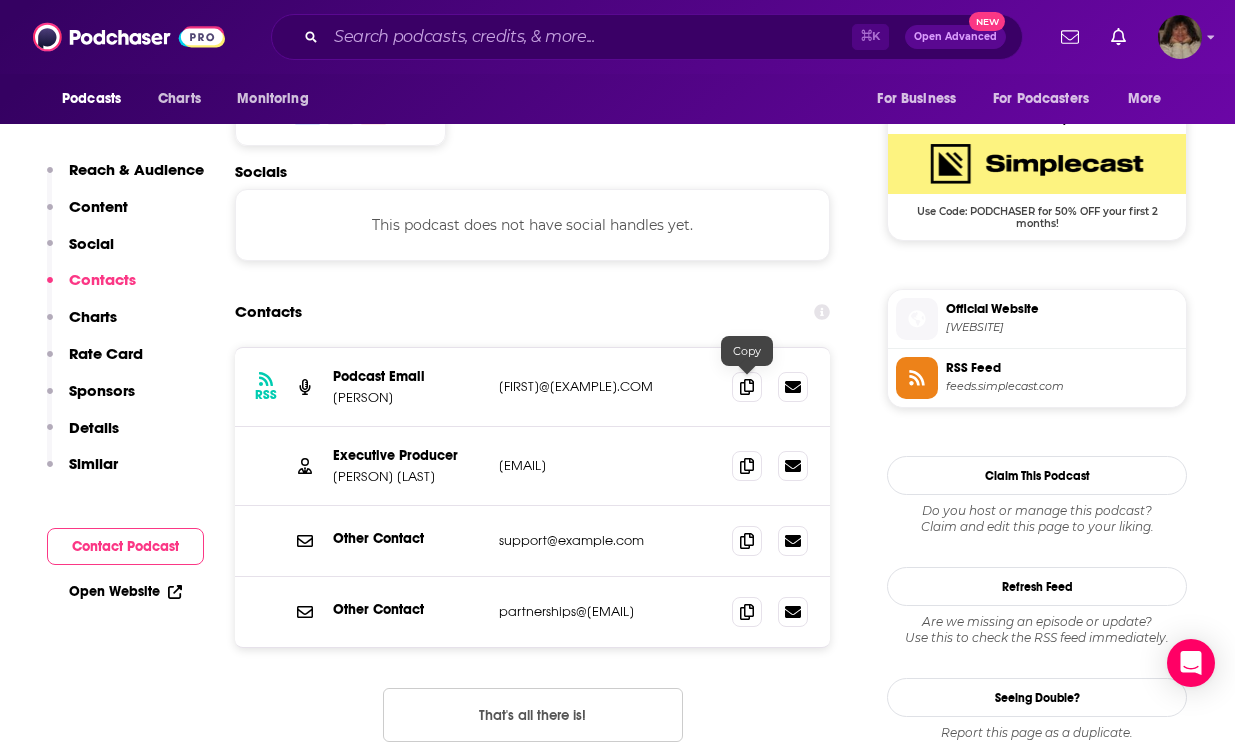 click on "RSS Podcast Email [FIRST] [LAST] [EMAIL] [EMAIL]" at bounding box center (532, 387) 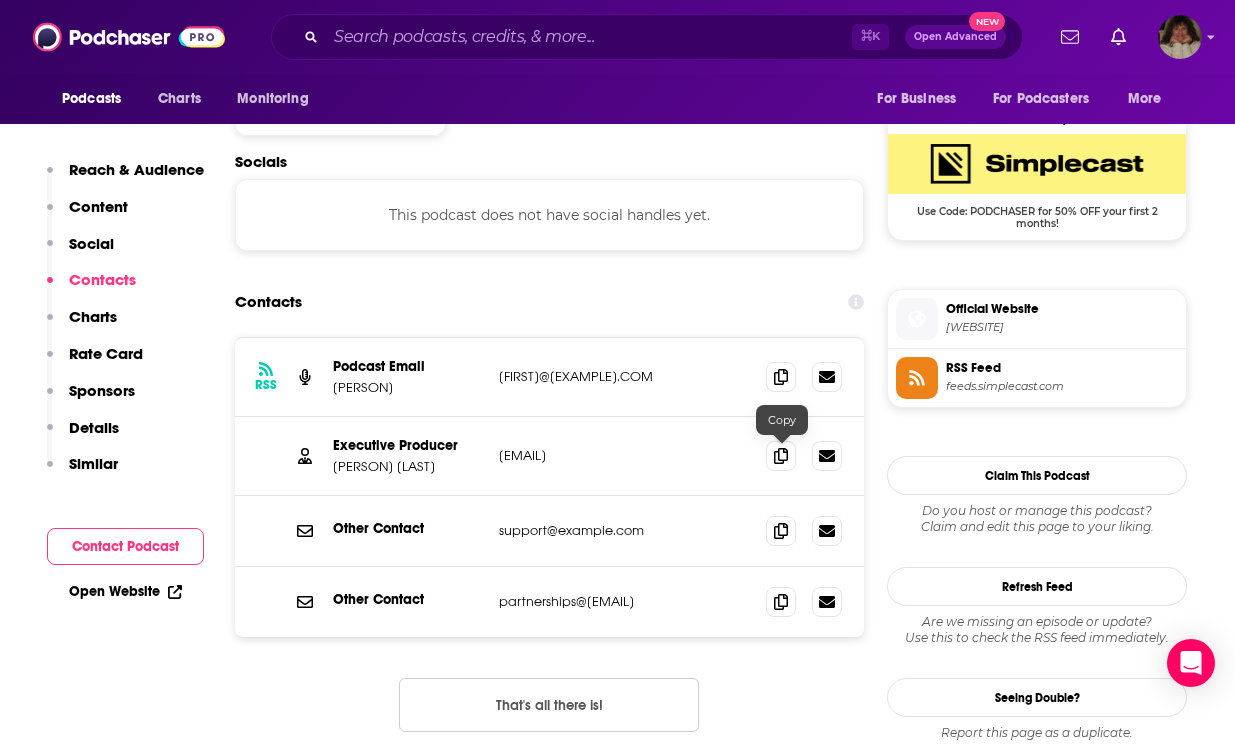 drag, startPoint x: 785, startPoint y: 454, endPoint x: 34, endPoint y: 608, distance: 766.627 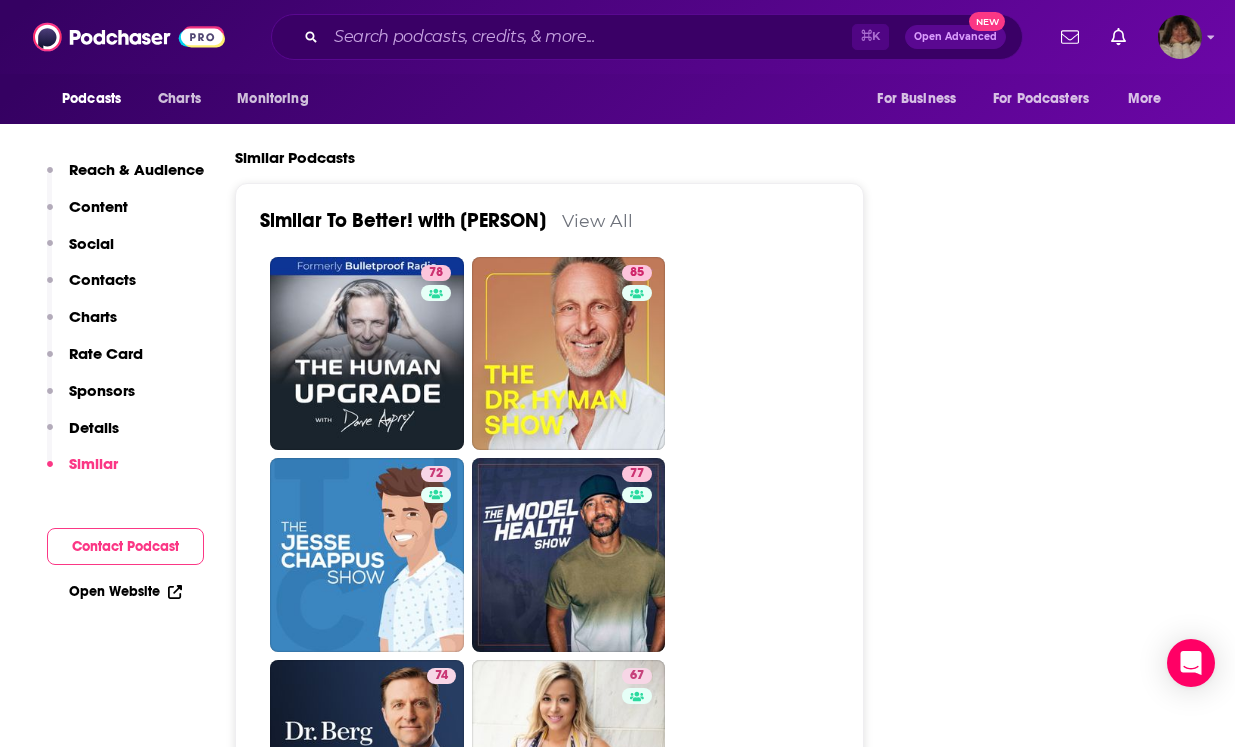 scroll, scrollTop: 3883, scrollLeft: 0, axis: vertical 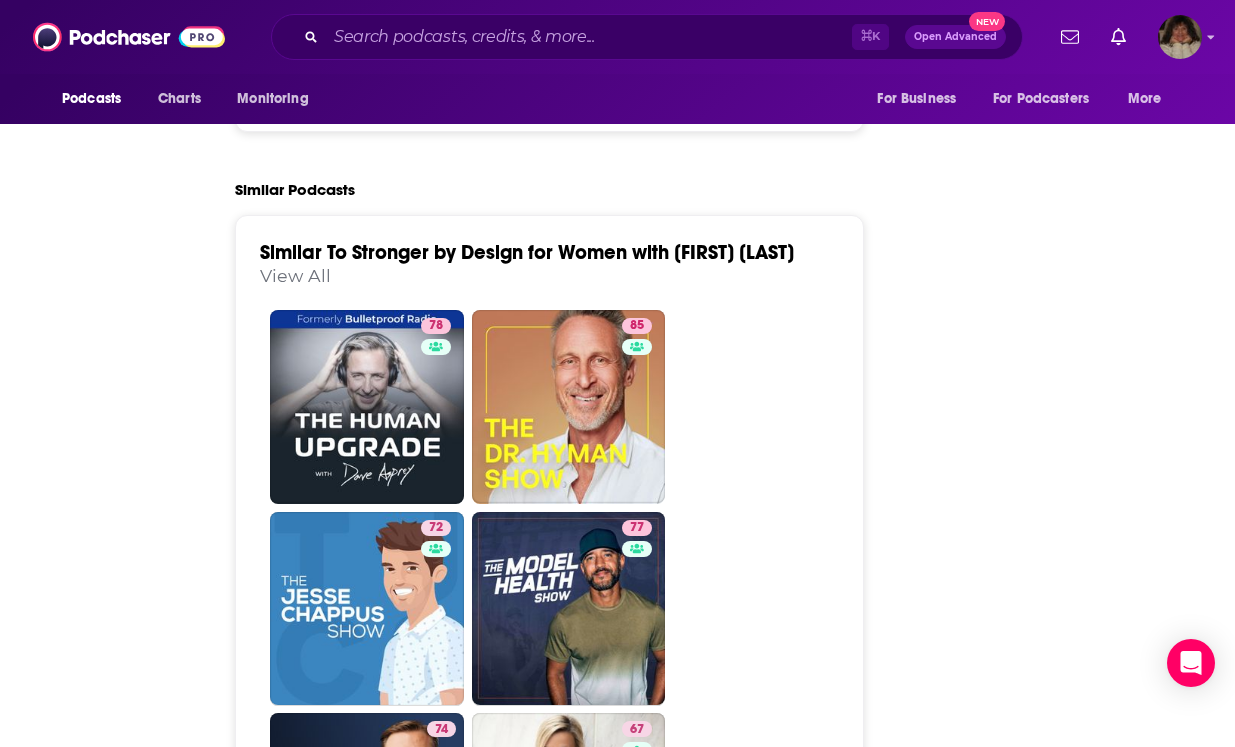 type on "https://www.podchaser.com/podcasts/[PODCAST_NAME]-w-[NUMBER]" 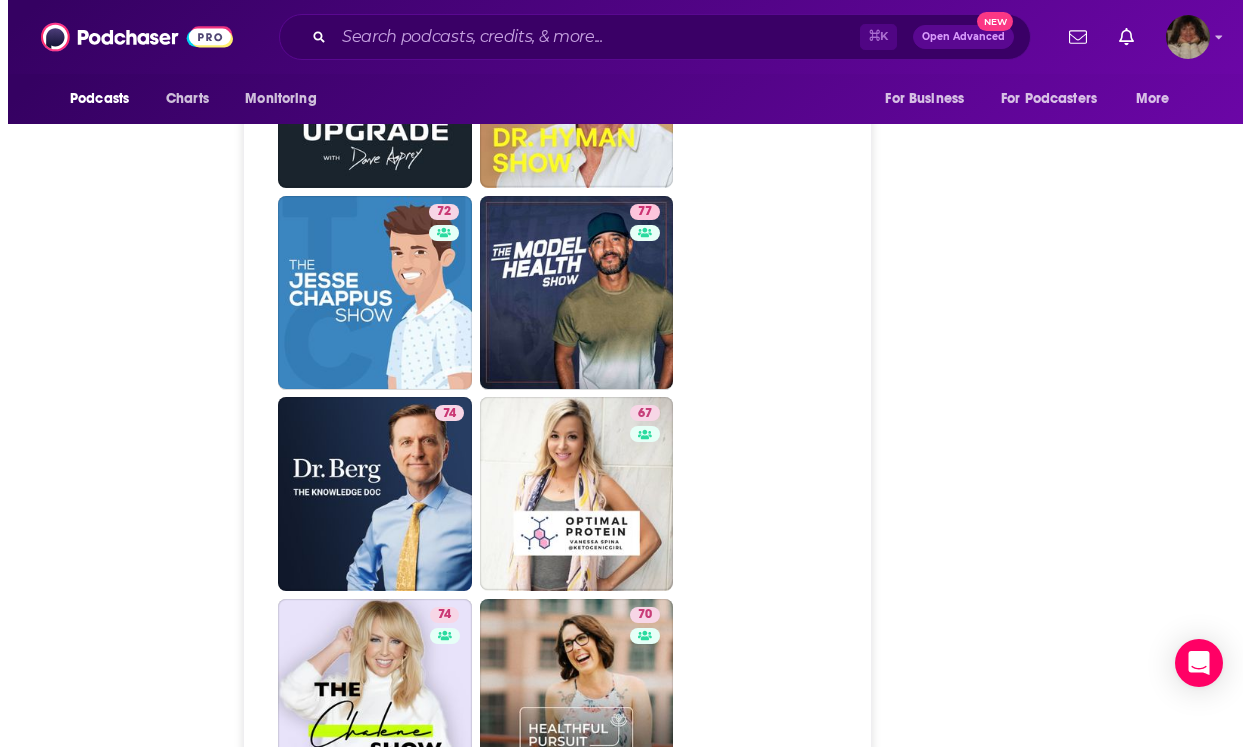 scroll, scrollTop: 0, scrollLeft: 0, axis: both 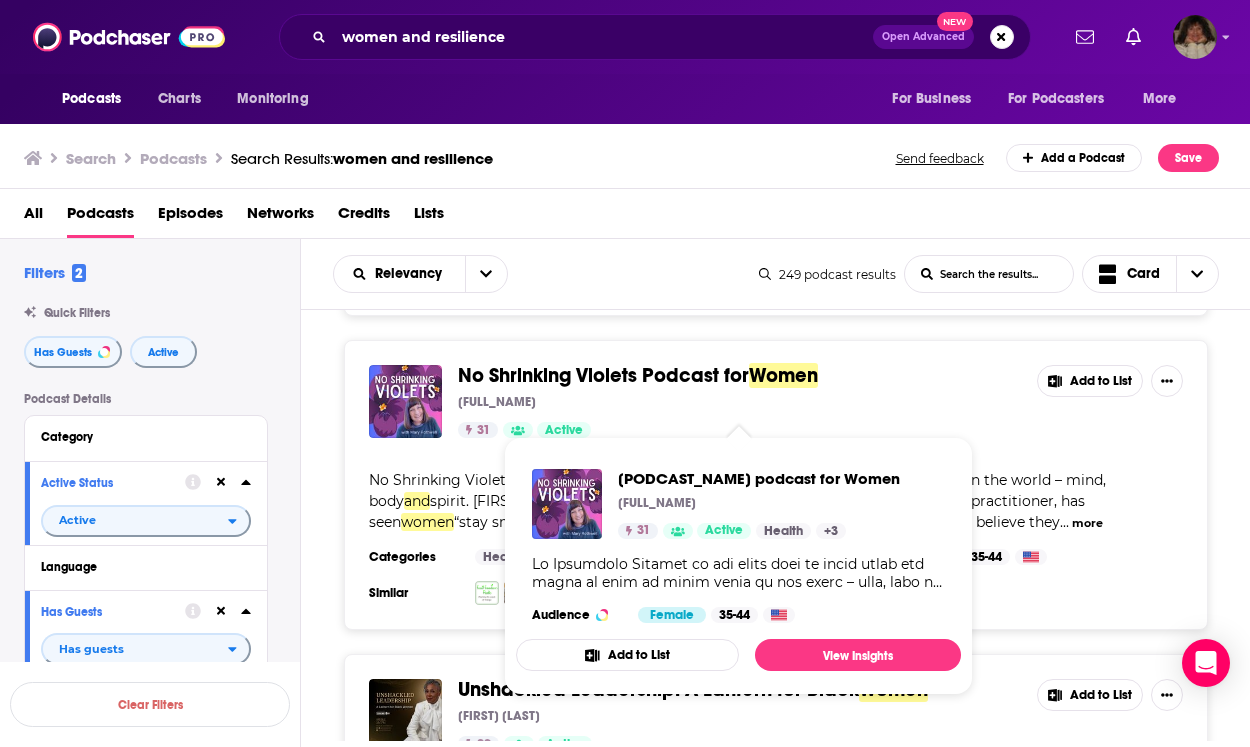 click on "No Shrinking Violets Podcast for" at bounding box center [603, 375] 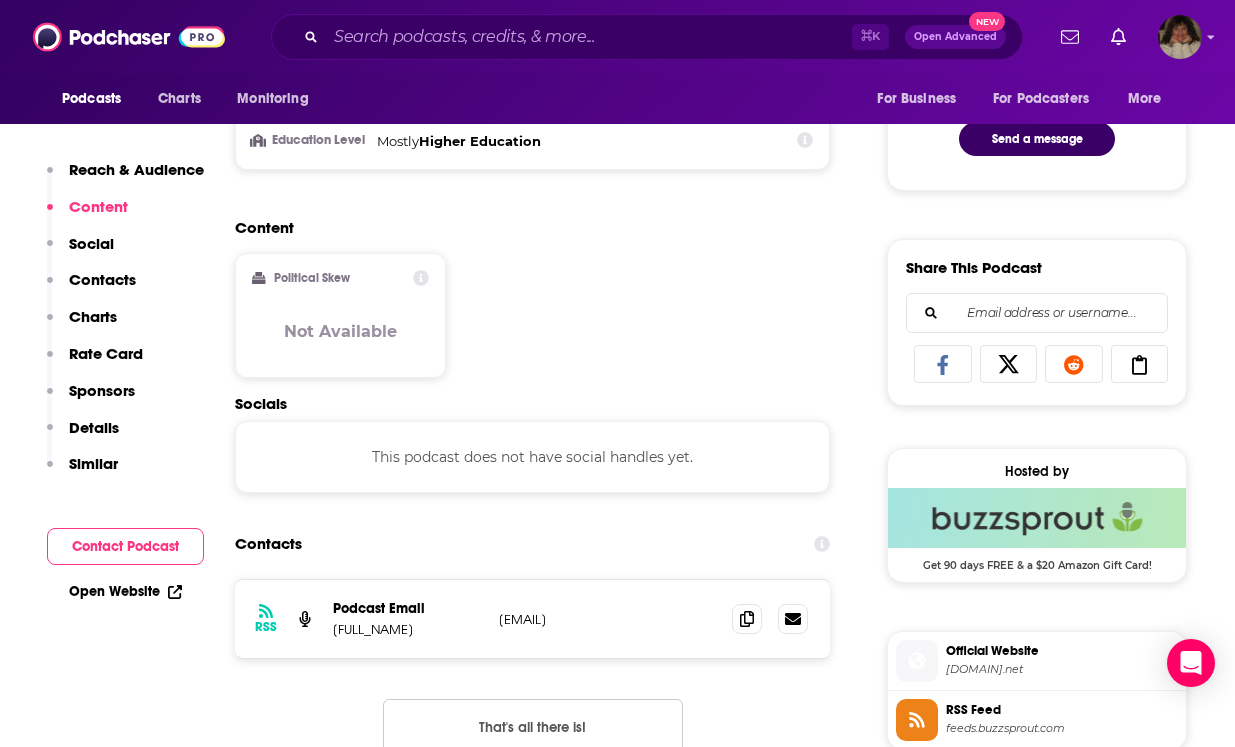 scroll, scrollTop: 1128, scrollLeft: 0, axis: vertical 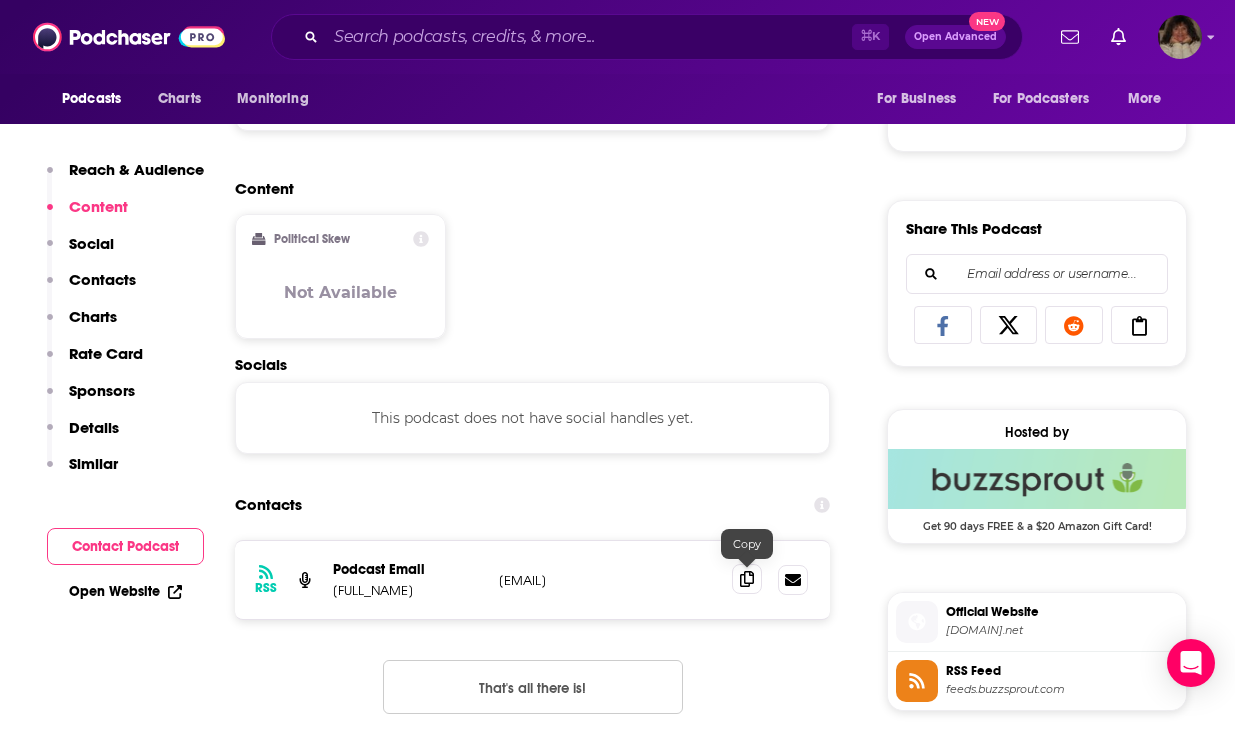 click at bounding box center [747, 579] 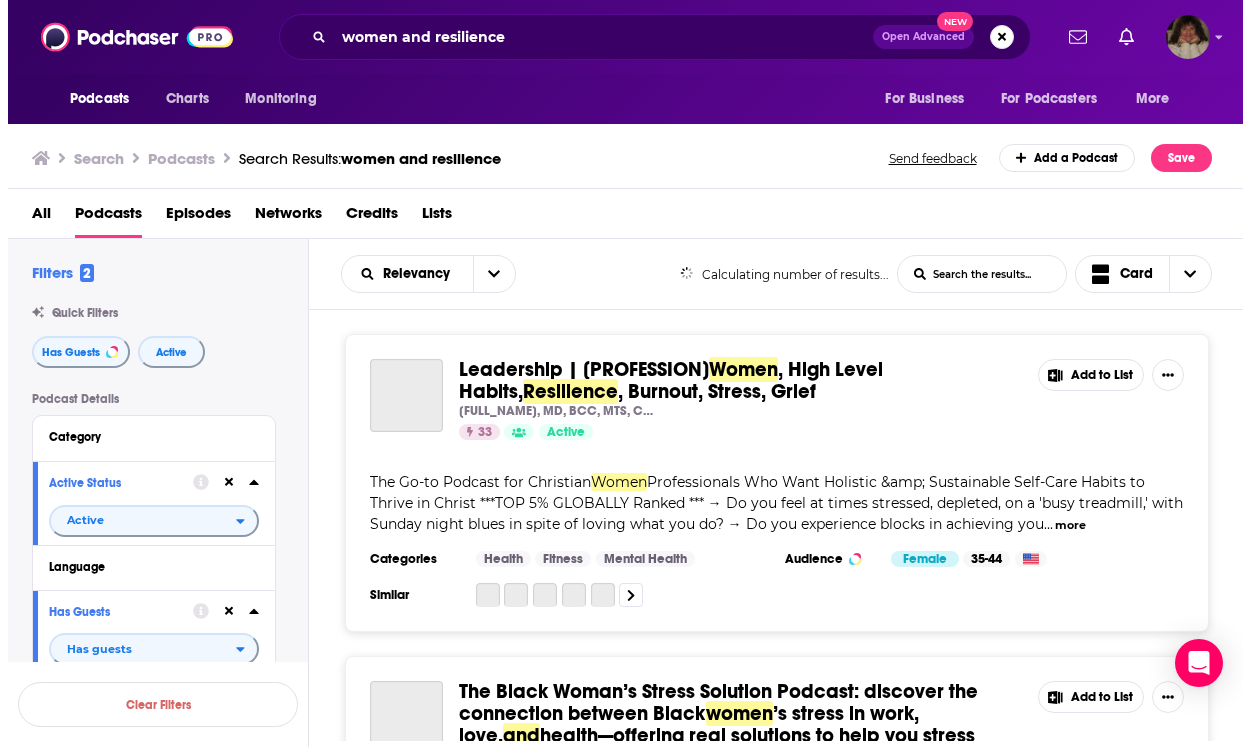 scroll, scrollTop: 0, scrollLeft: 0, axis: both 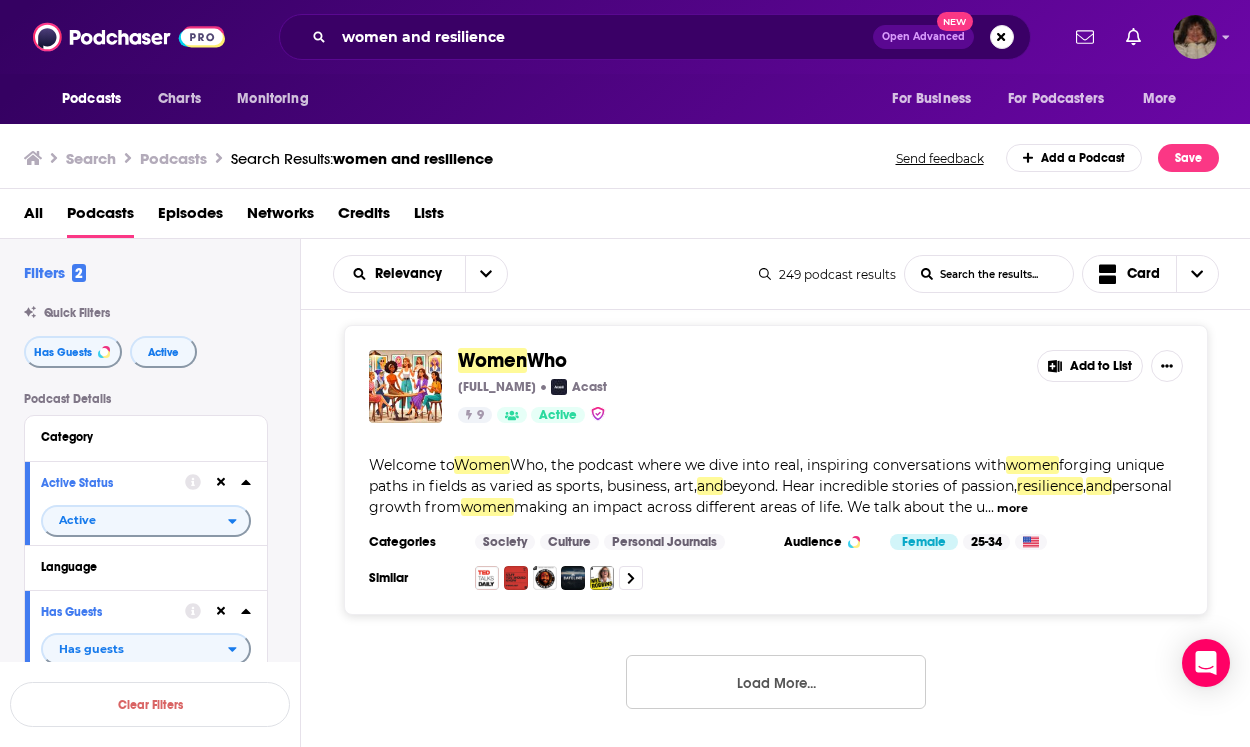 click on "Load More..." at bounding box center (776, 682) 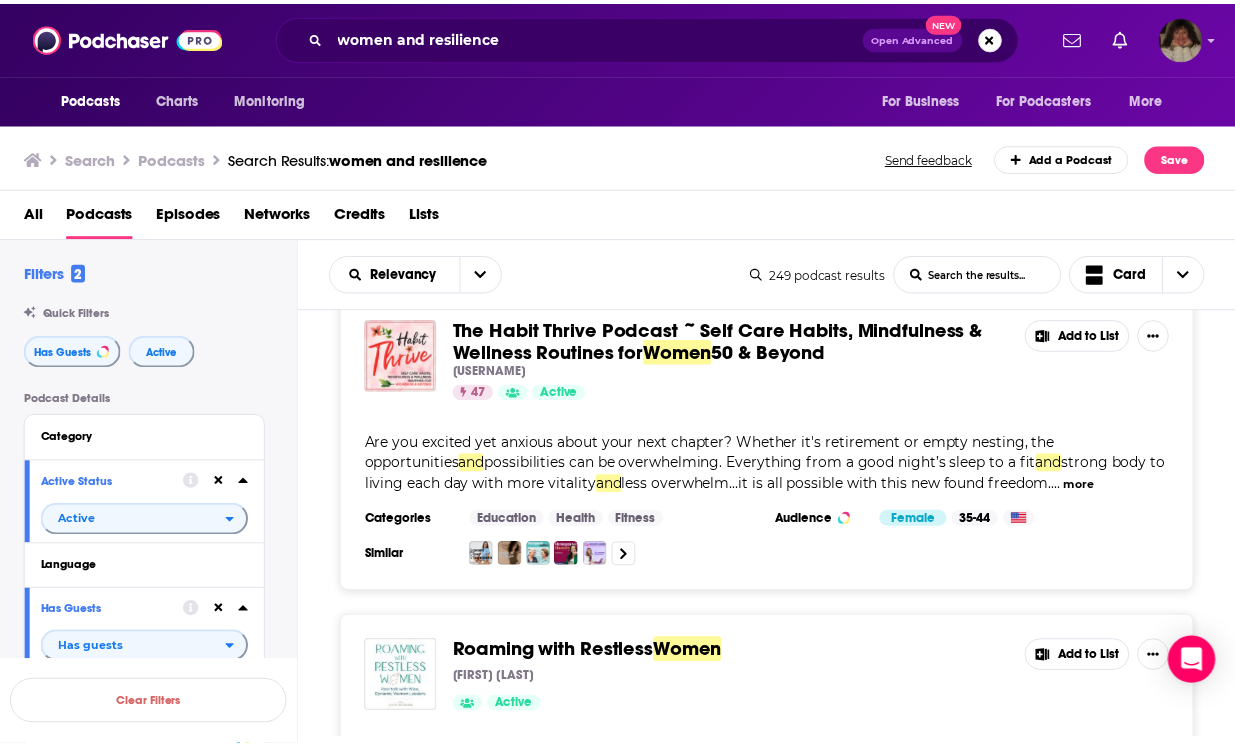 scroll, scrollTop: 10927, scrollLeft: 0, axis: vertical 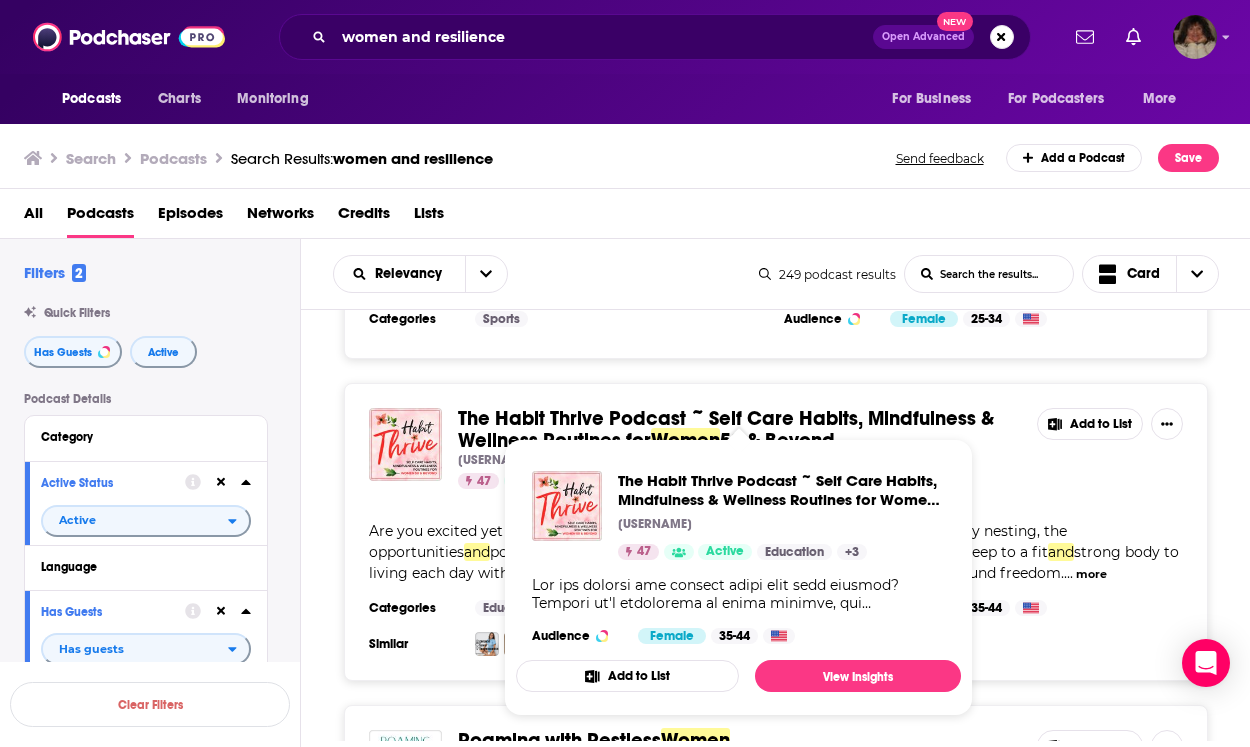 click on "The Habit Thrive Podcast ~ Self Care Habits, Mindfulness & Wellness Routines for" at bounding box center [726, 429] 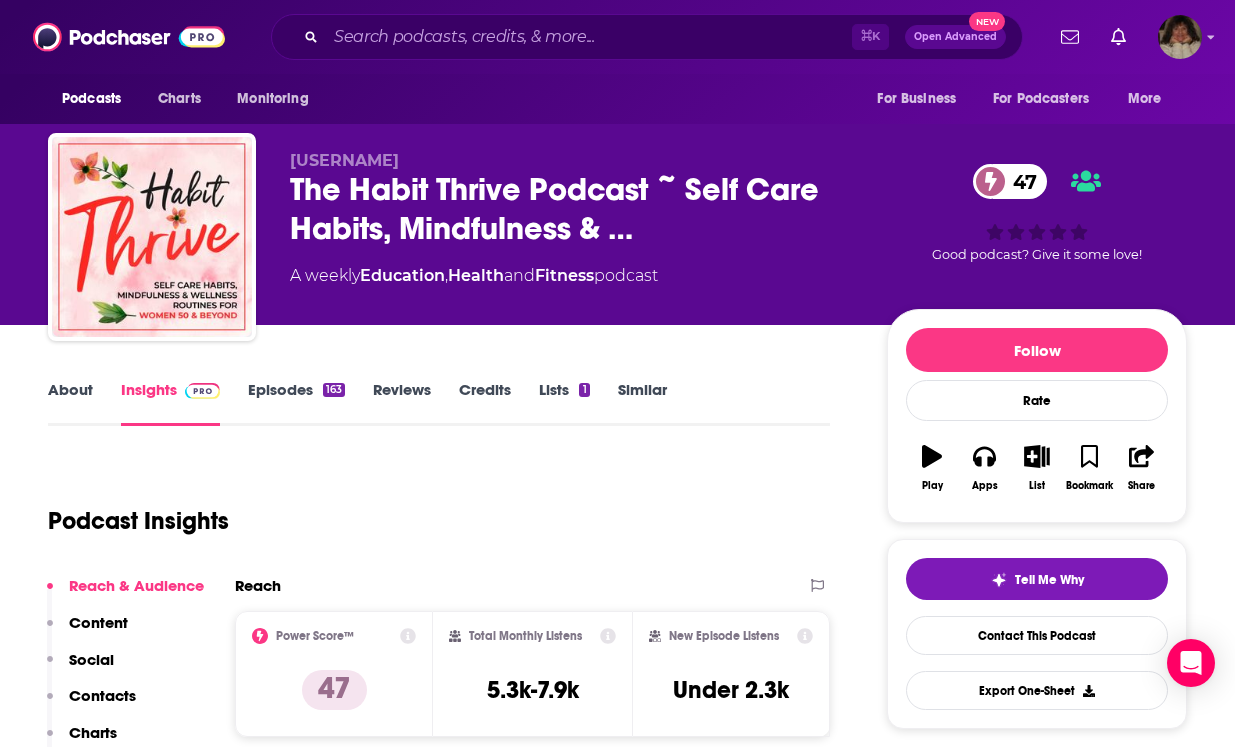 scroll, scrollTop: 4, scrollLeft: 0, axis: vertical 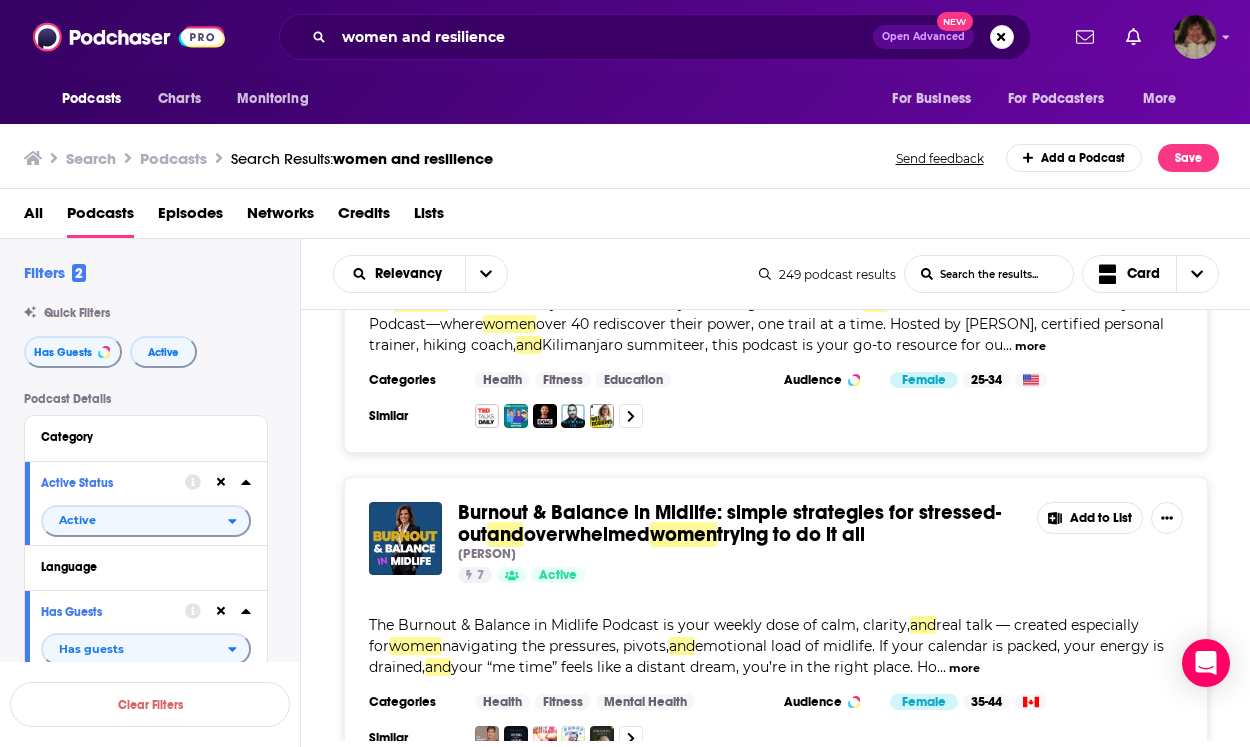 click on "Load More..." at bounding box center [776, 842] 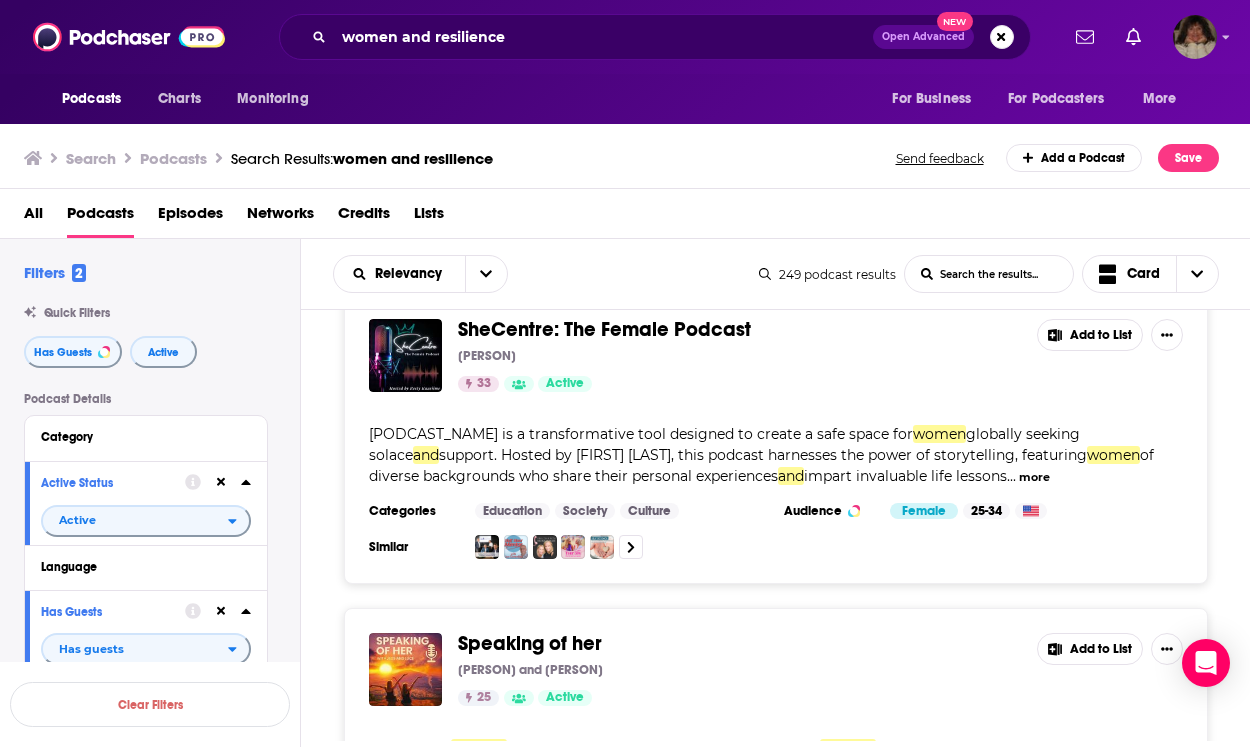 scroll, scrollTop: 20537, scrollLeft: 0, axis: vertical 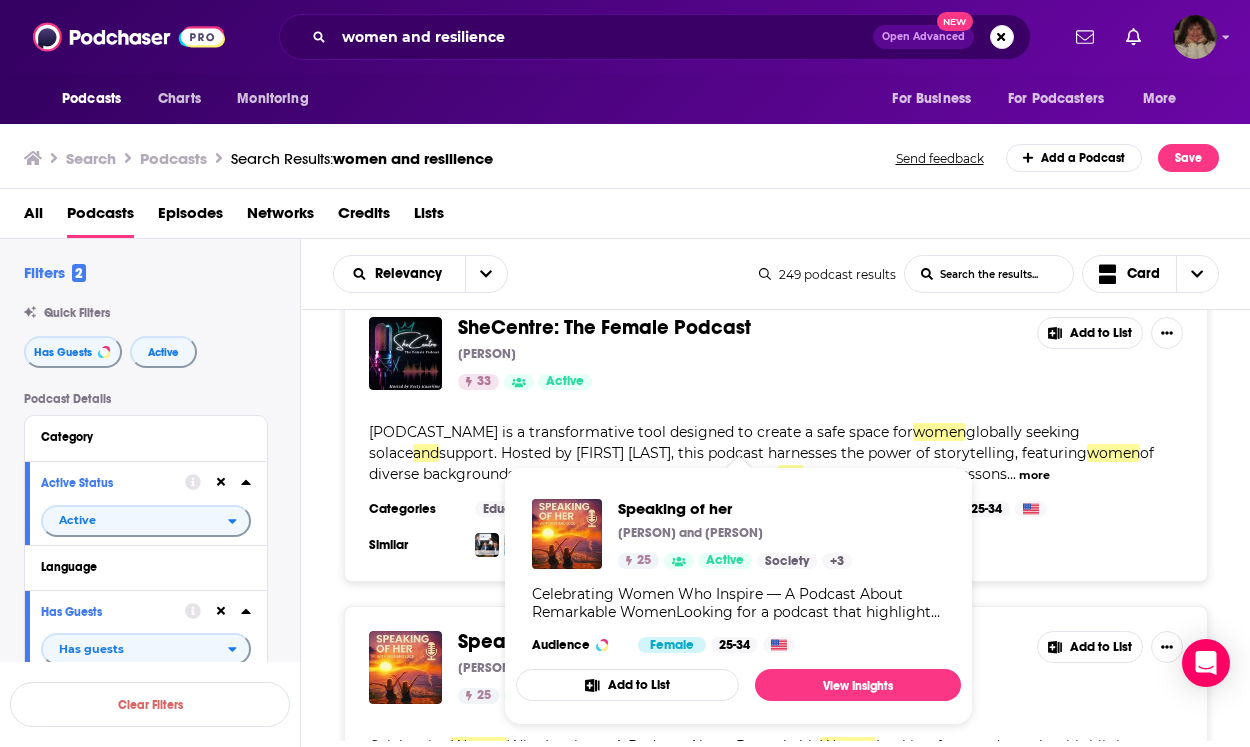 click on "Speaking of her" at bounding box center [530, 641] 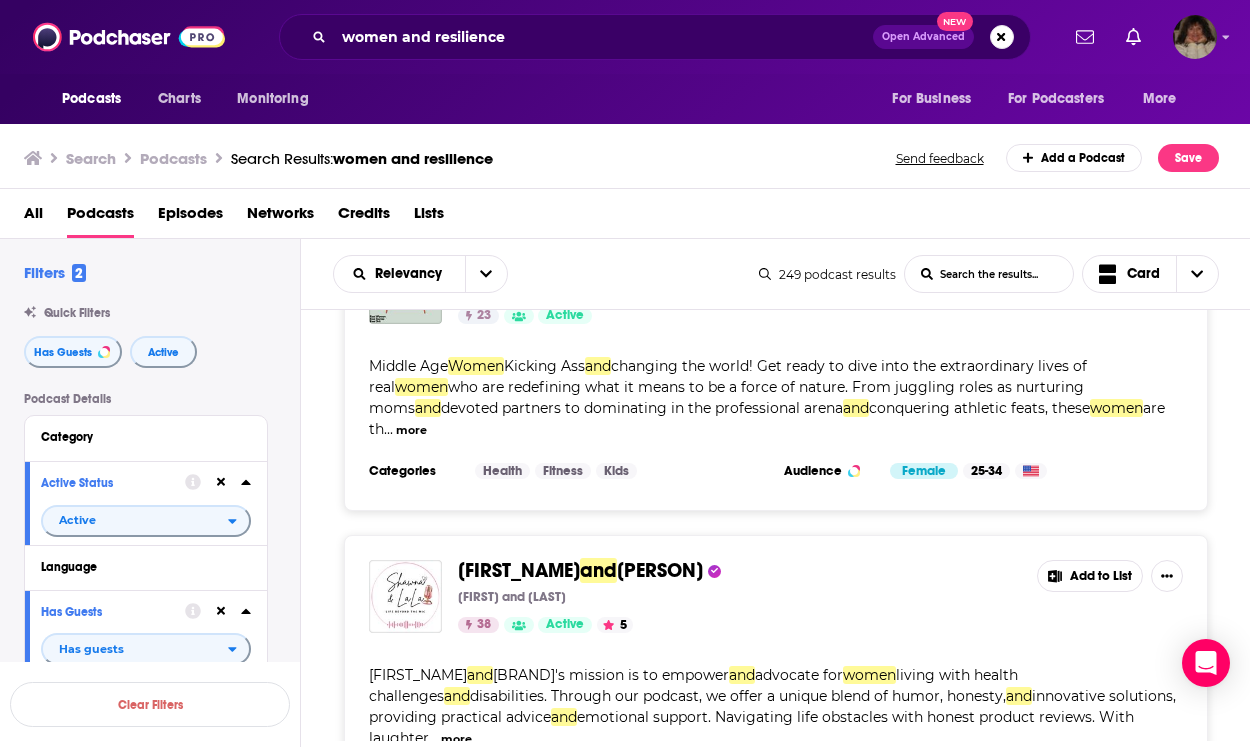 scroll, scrollTop: 23129, scrollLeft: 0, axis: vertical 